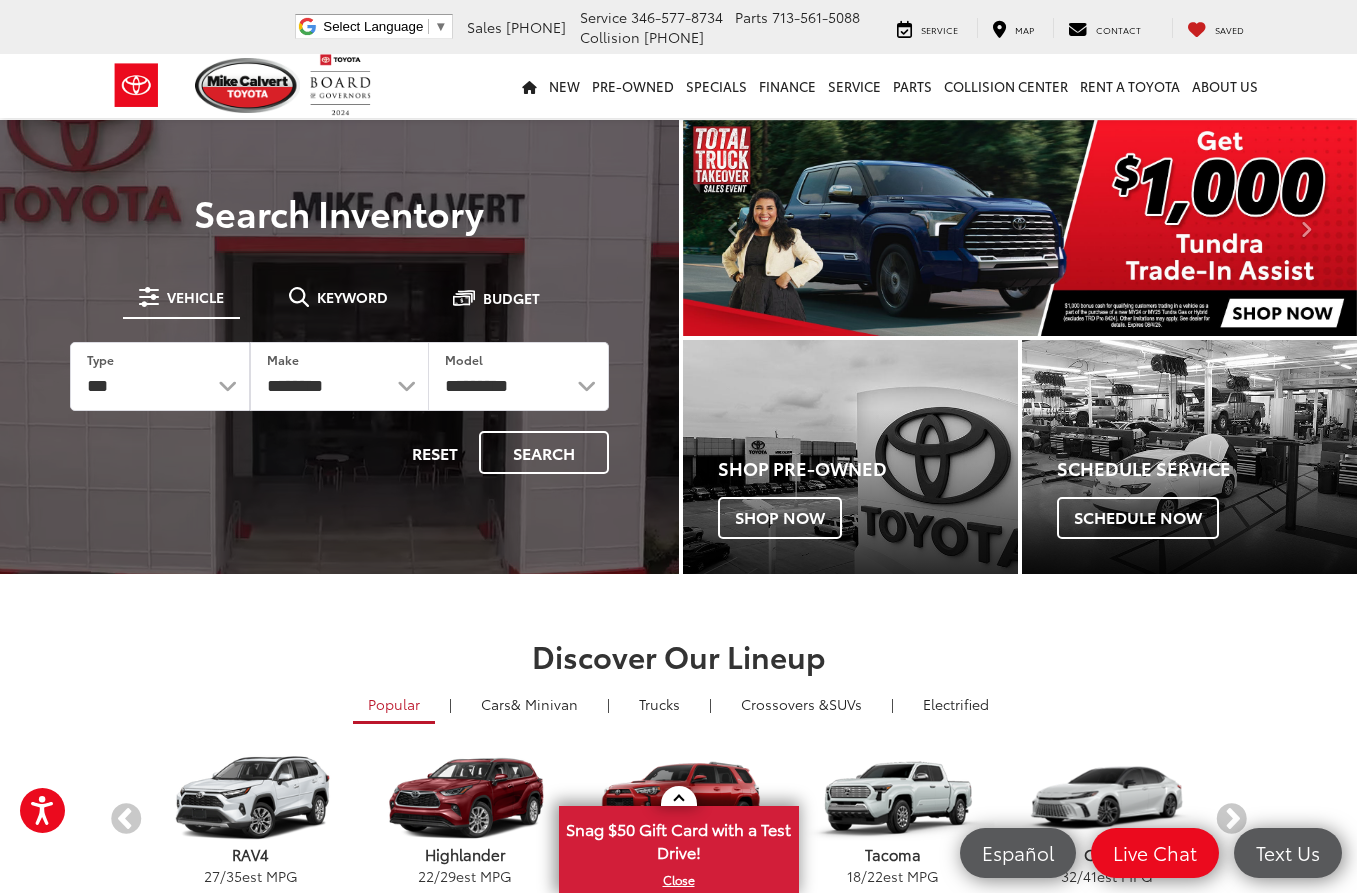 scroll, scrollTop: 61, scrollLeft: 0, axis: vertical 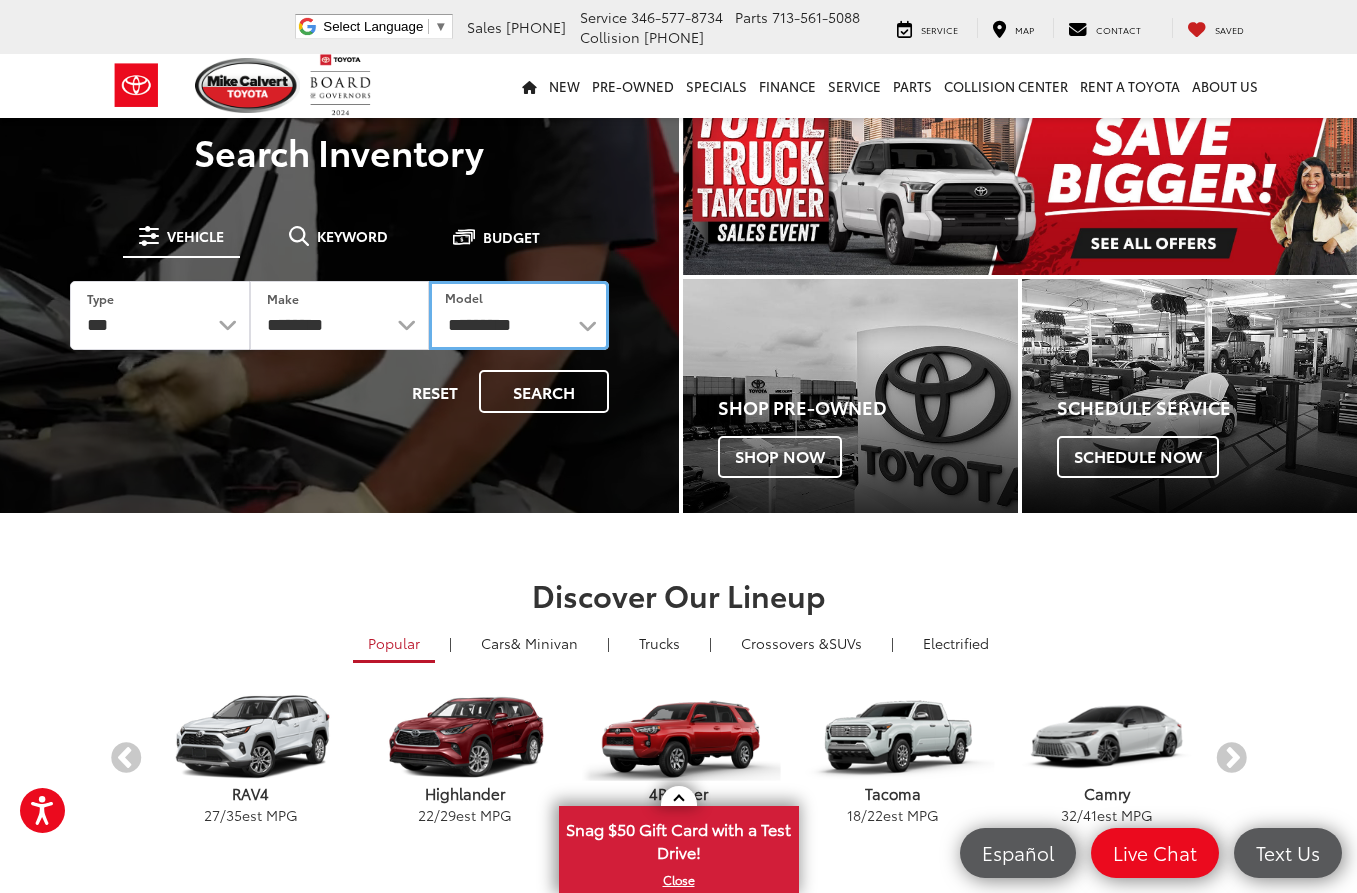 select on "*****" 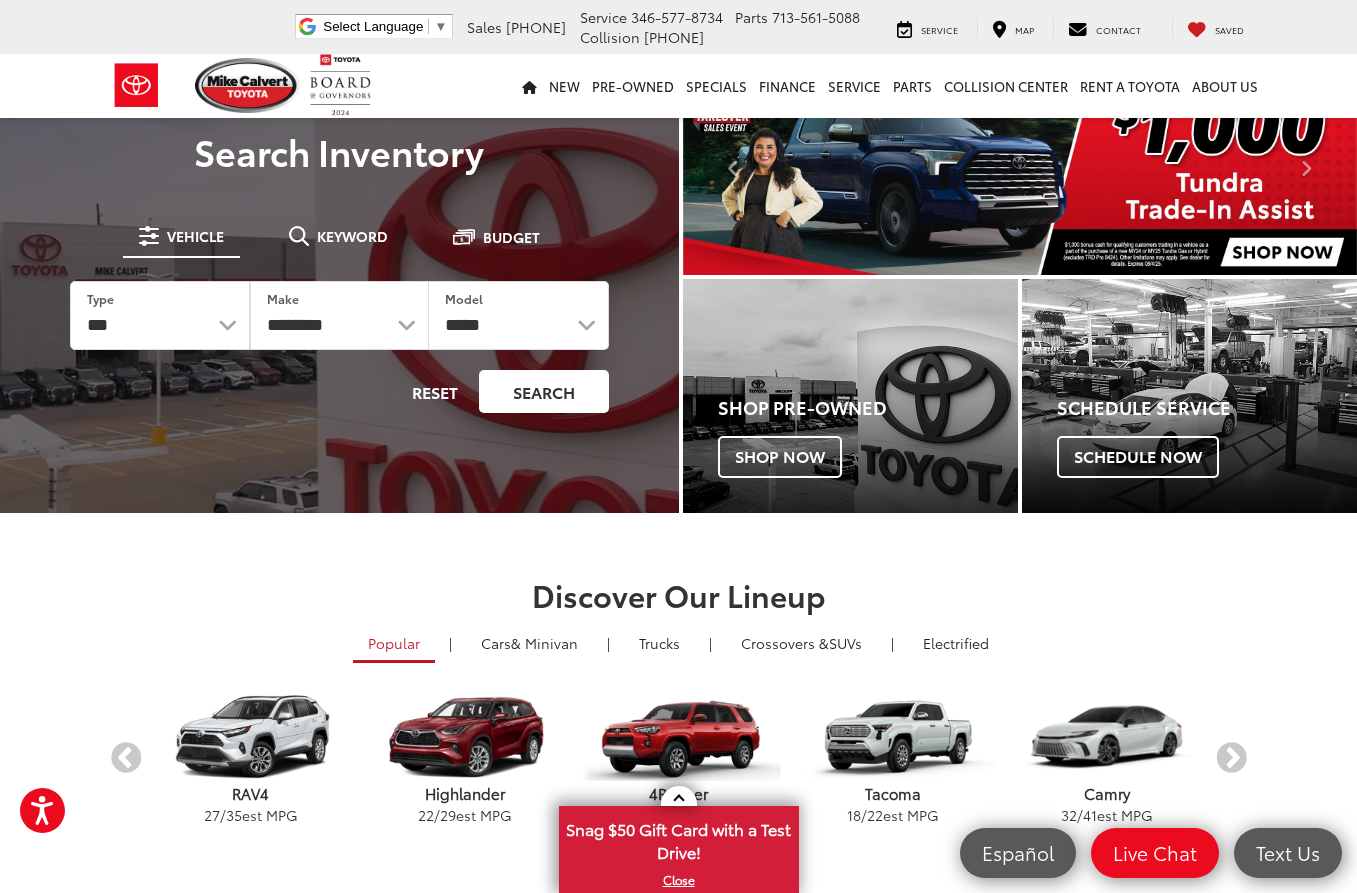 click on "Search" at bounding box center (544, 391) 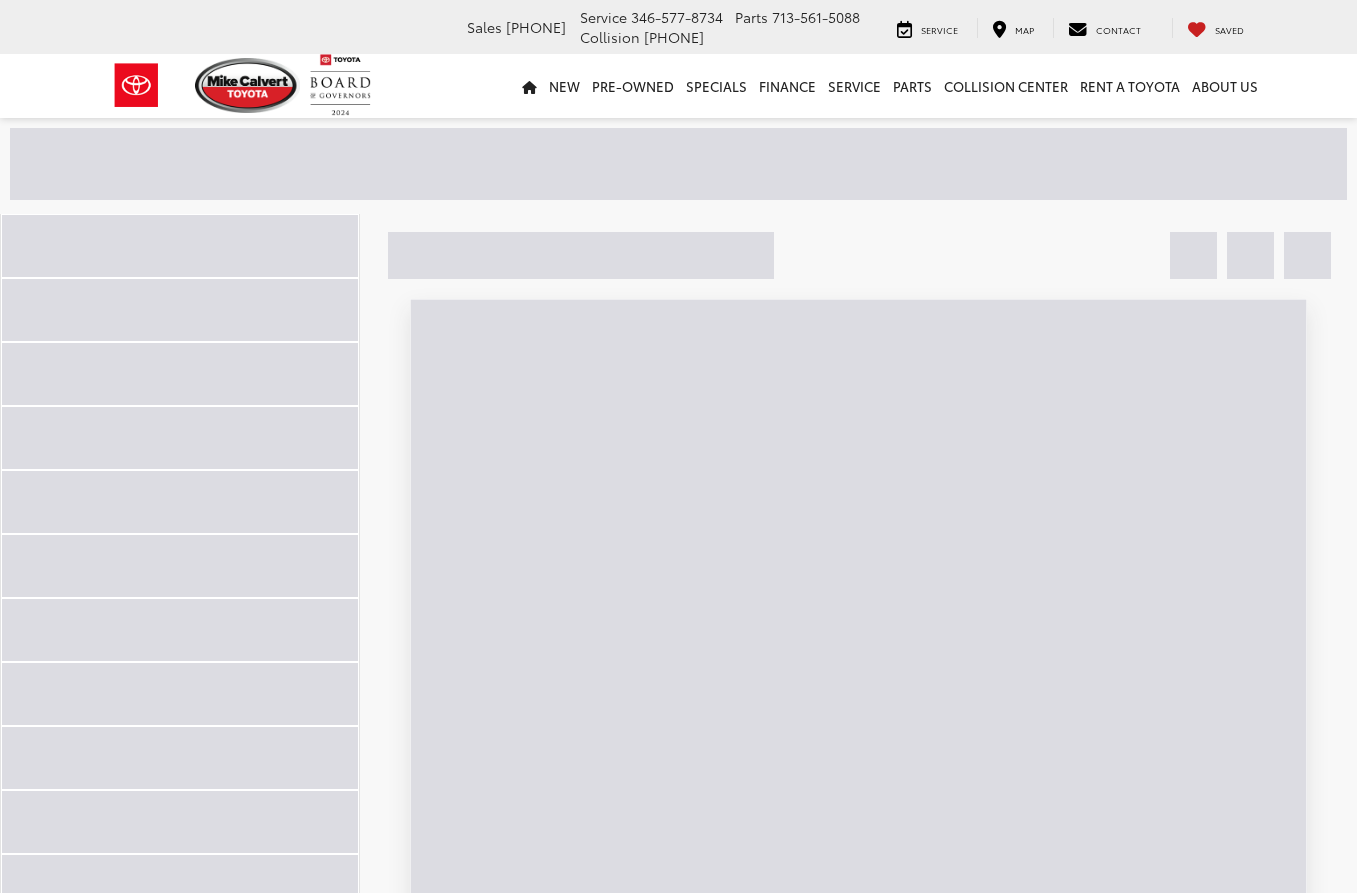 scroll, scrollTop: 0, scrollLeft: 0, axis: both 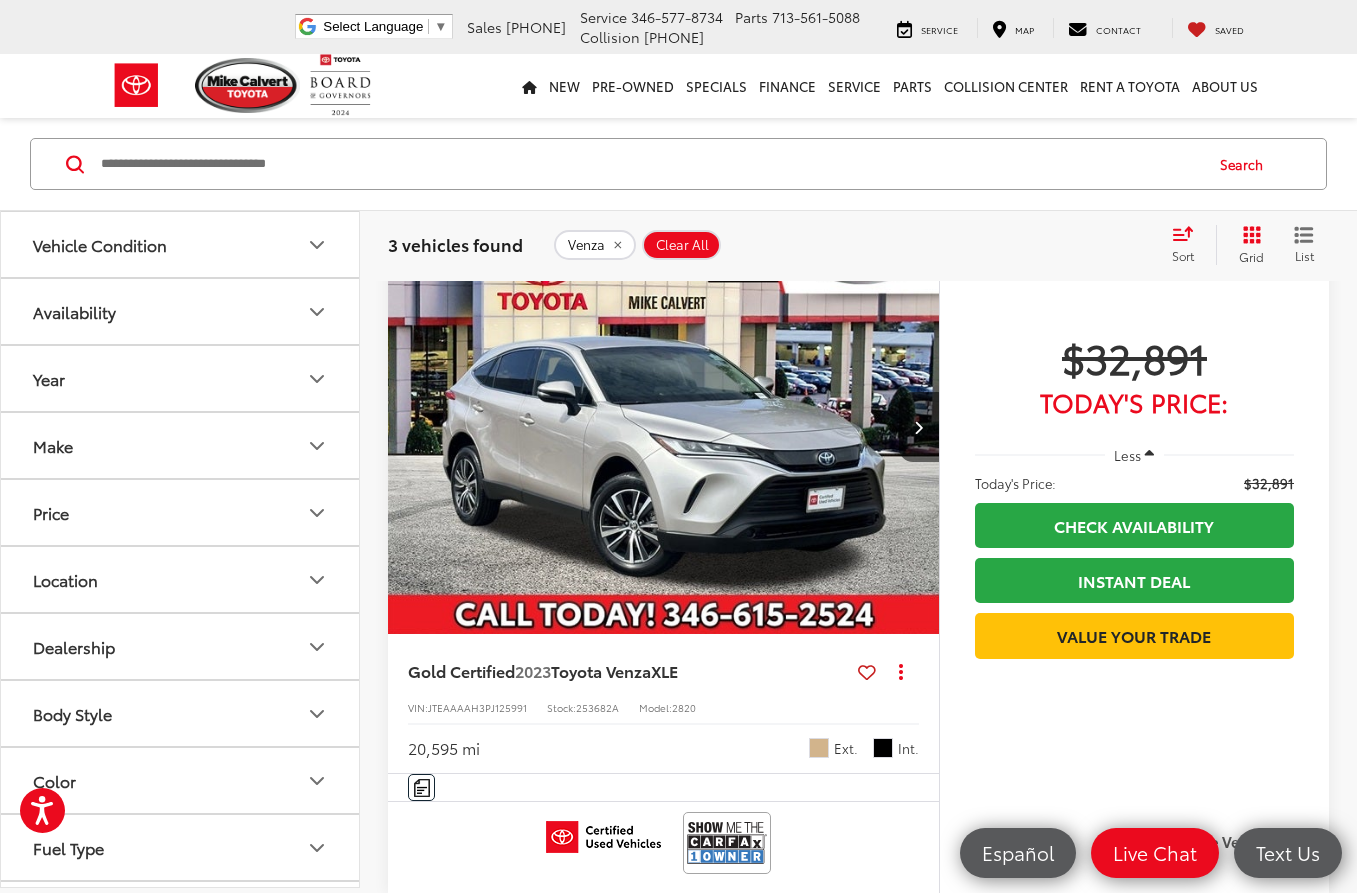 click at bounding box center (664, 427) 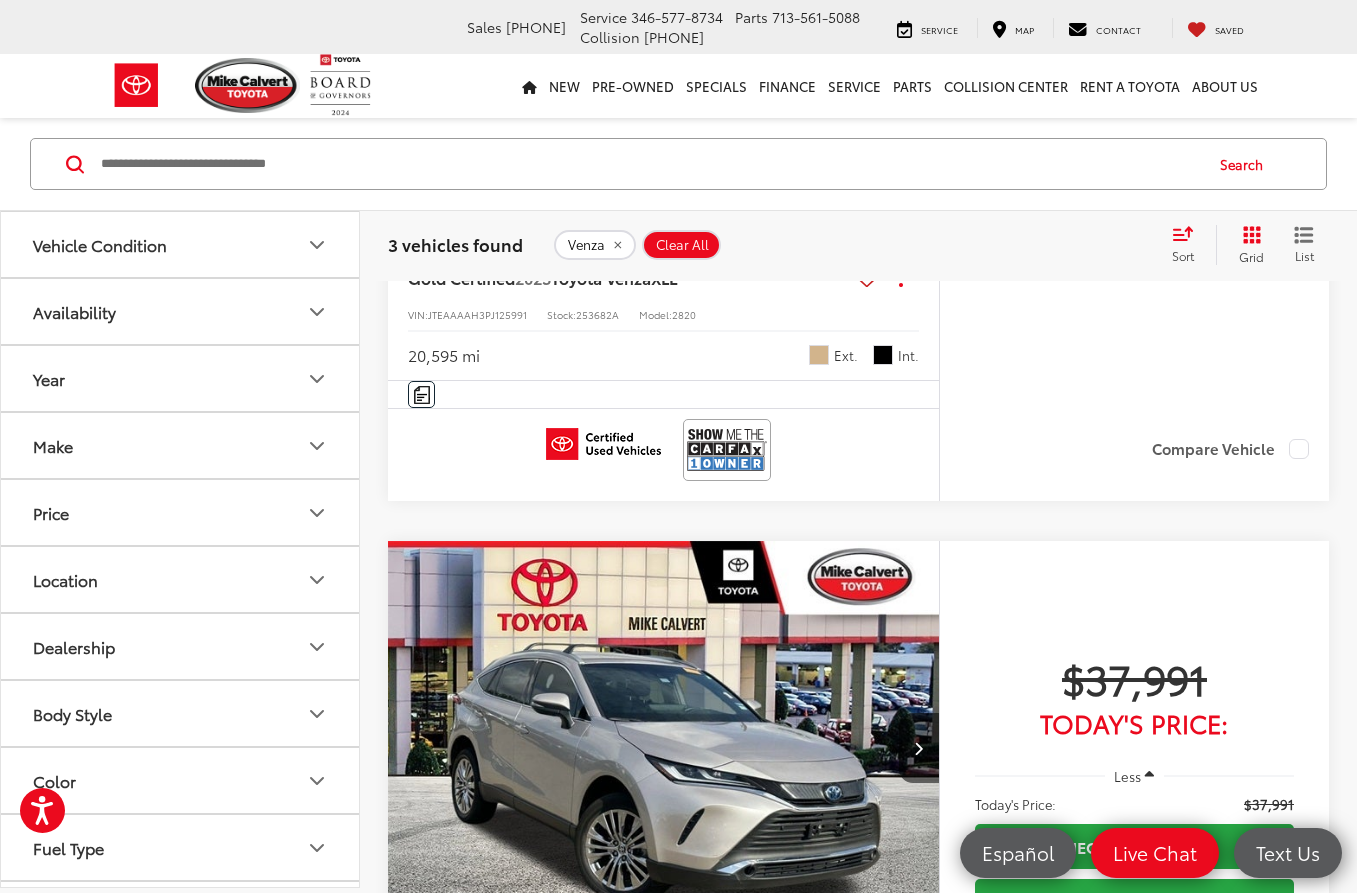 scroll, scrollTop: 1523, scrollLeft: 0, axis: vertical 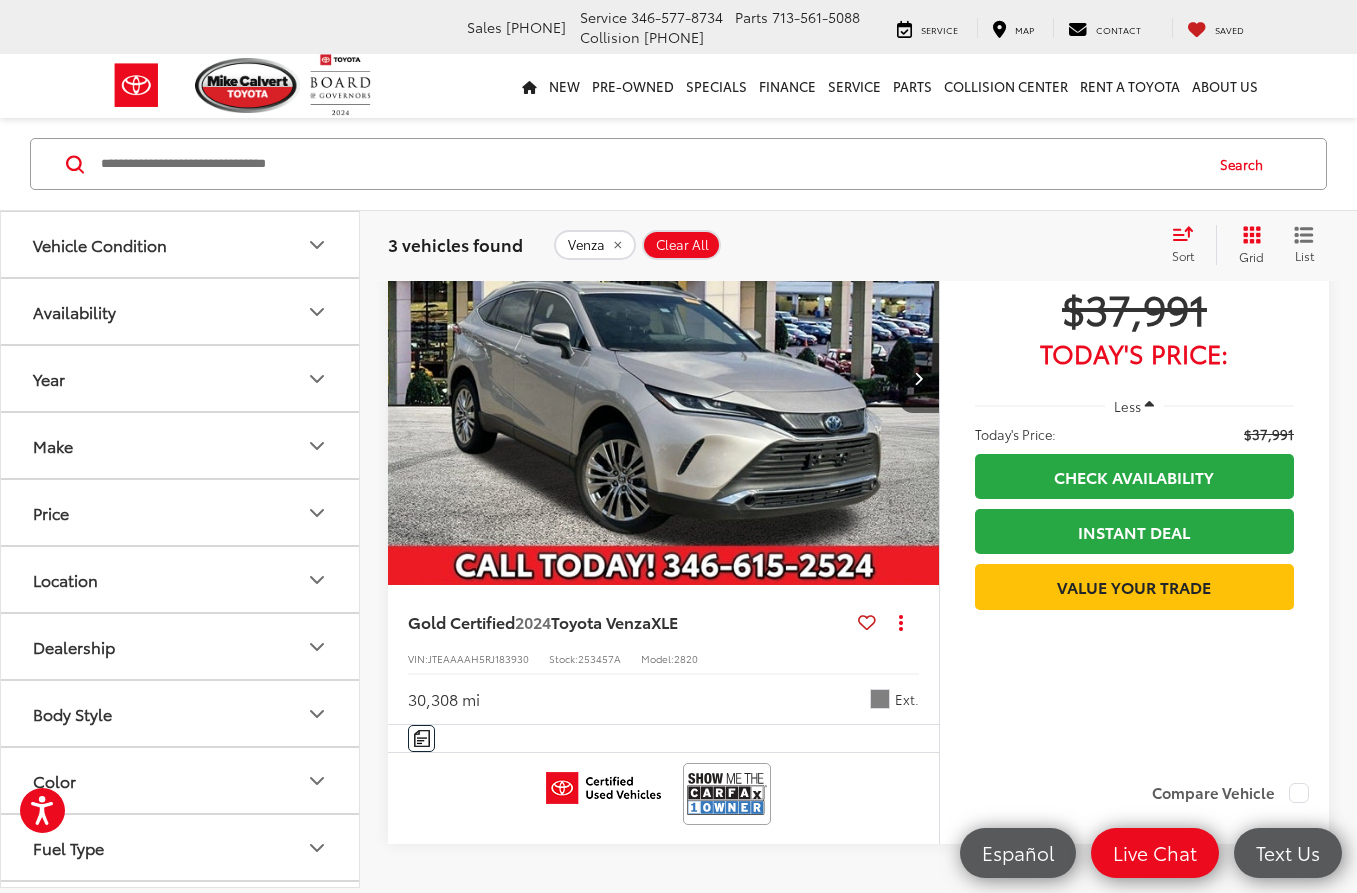 click on "Toyota Venza" at bounding box center (601, 621) 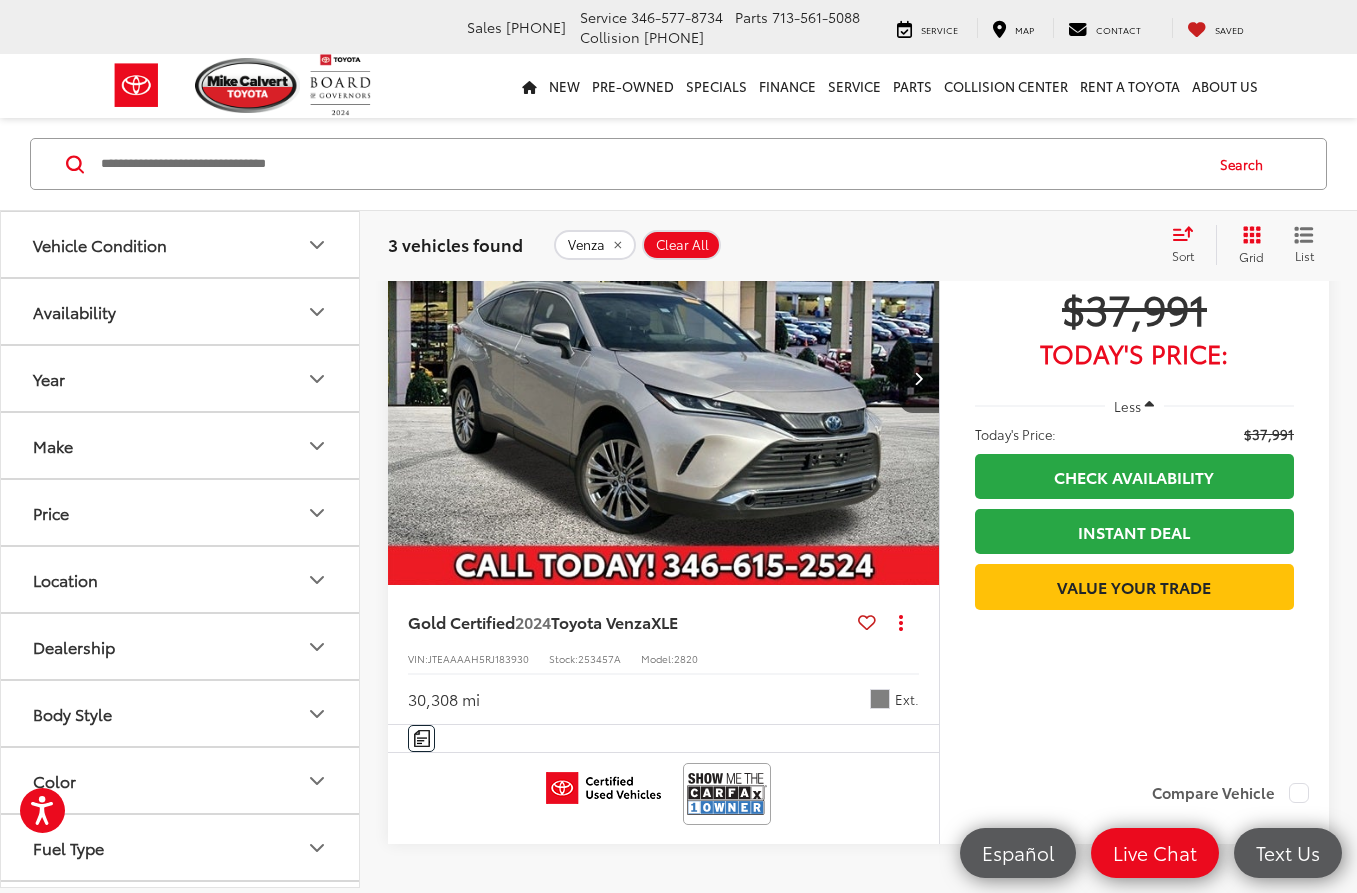 click on "Toyota Venza" at bounding box center (601, 621) 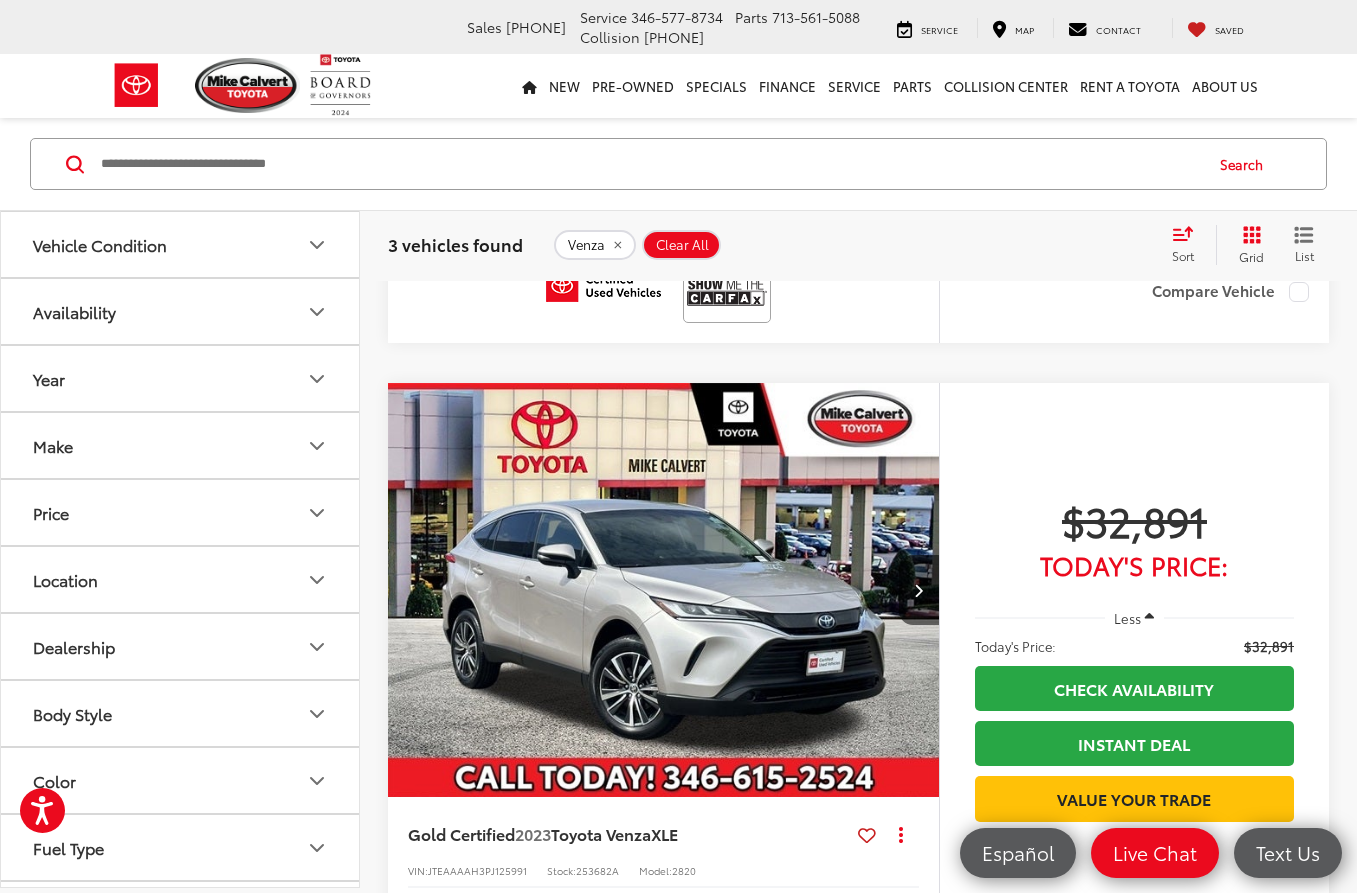 scroll, scrollTop: 666, scrollLeft: 0, axis: vertical 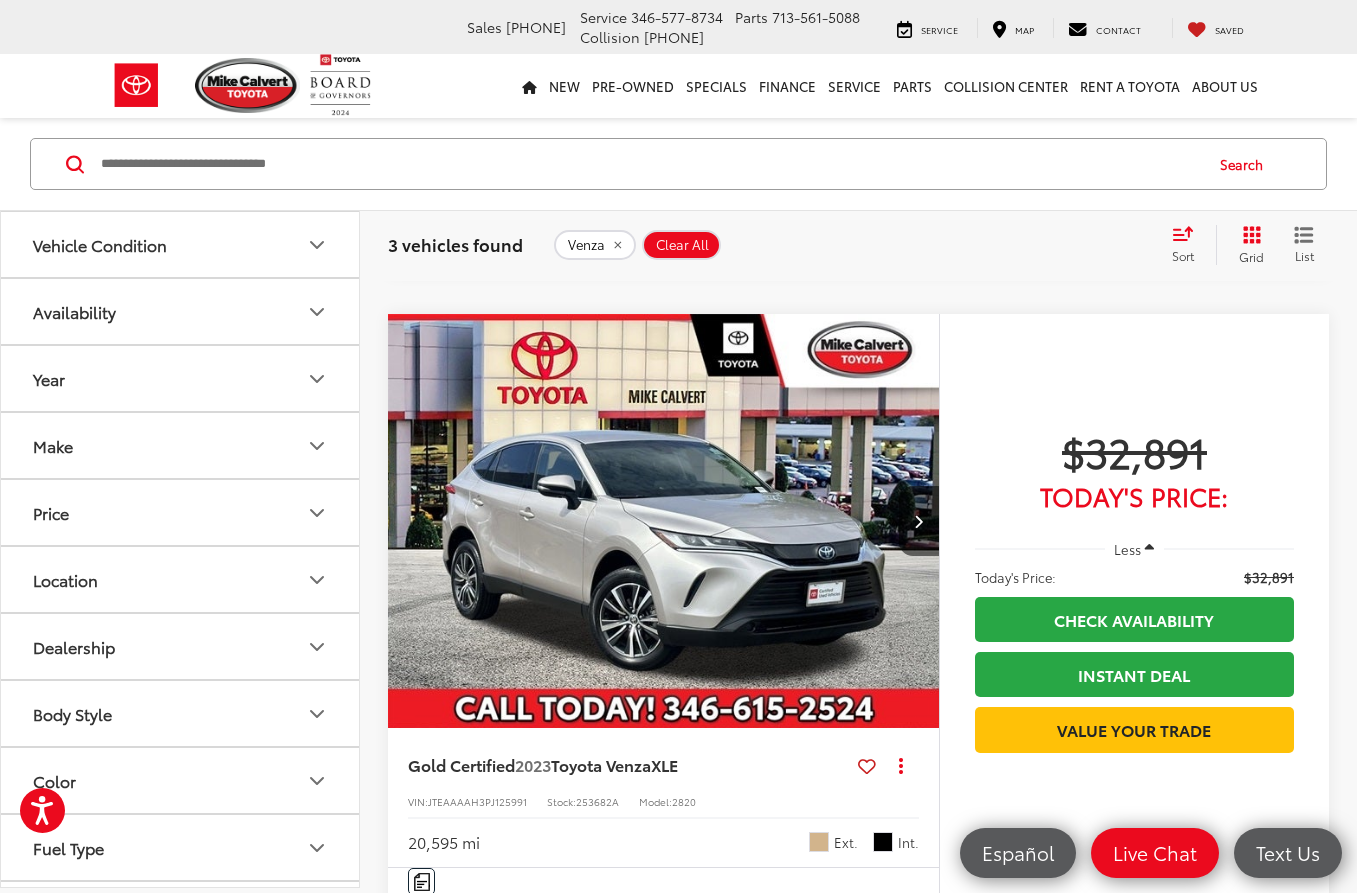 click on "JTEAAAAH3PJ125991" at bounding box center [477, 801] 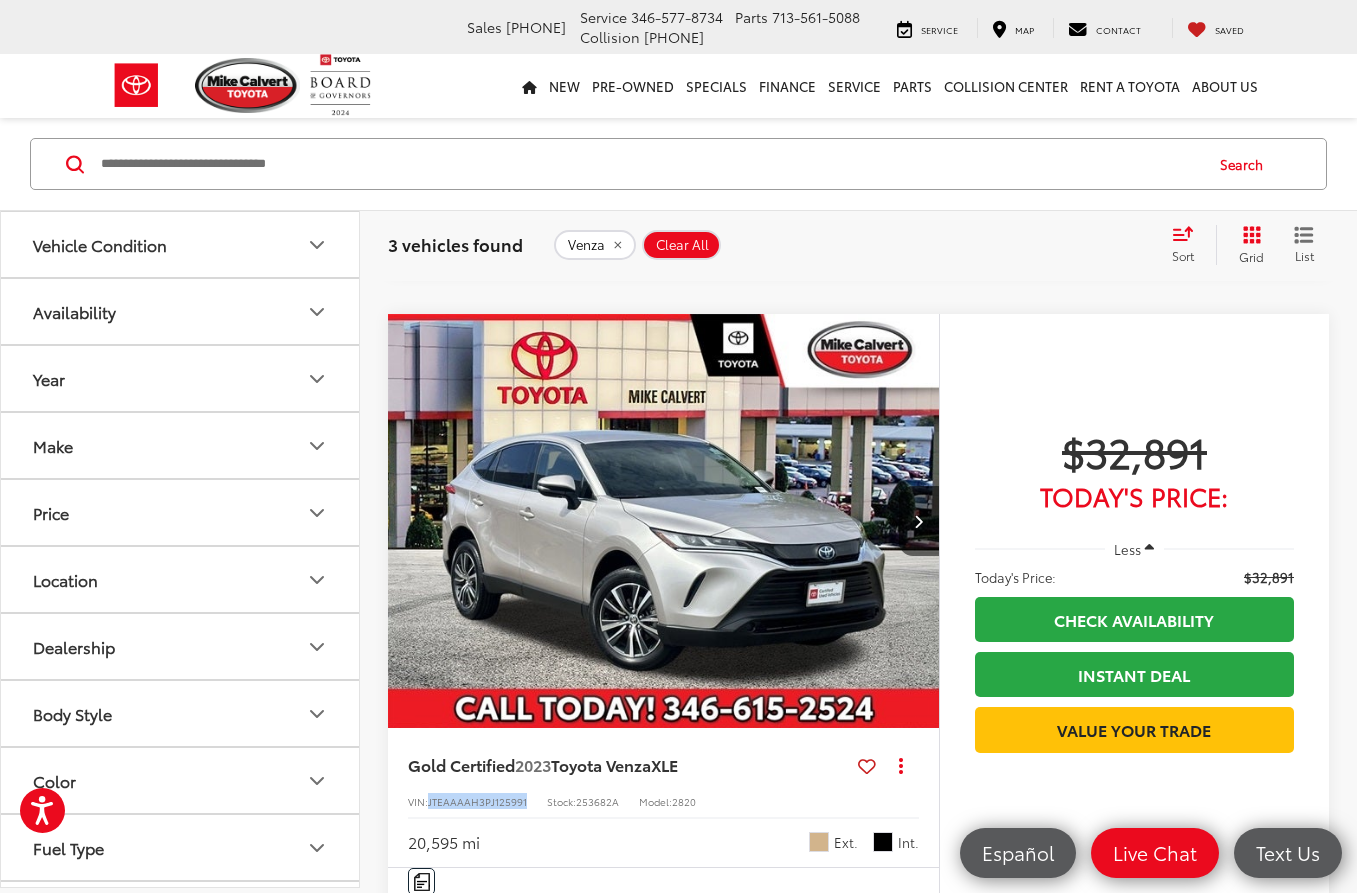 click on "JTEAAAAH3PJ125991" at bounding box center (477, 801) 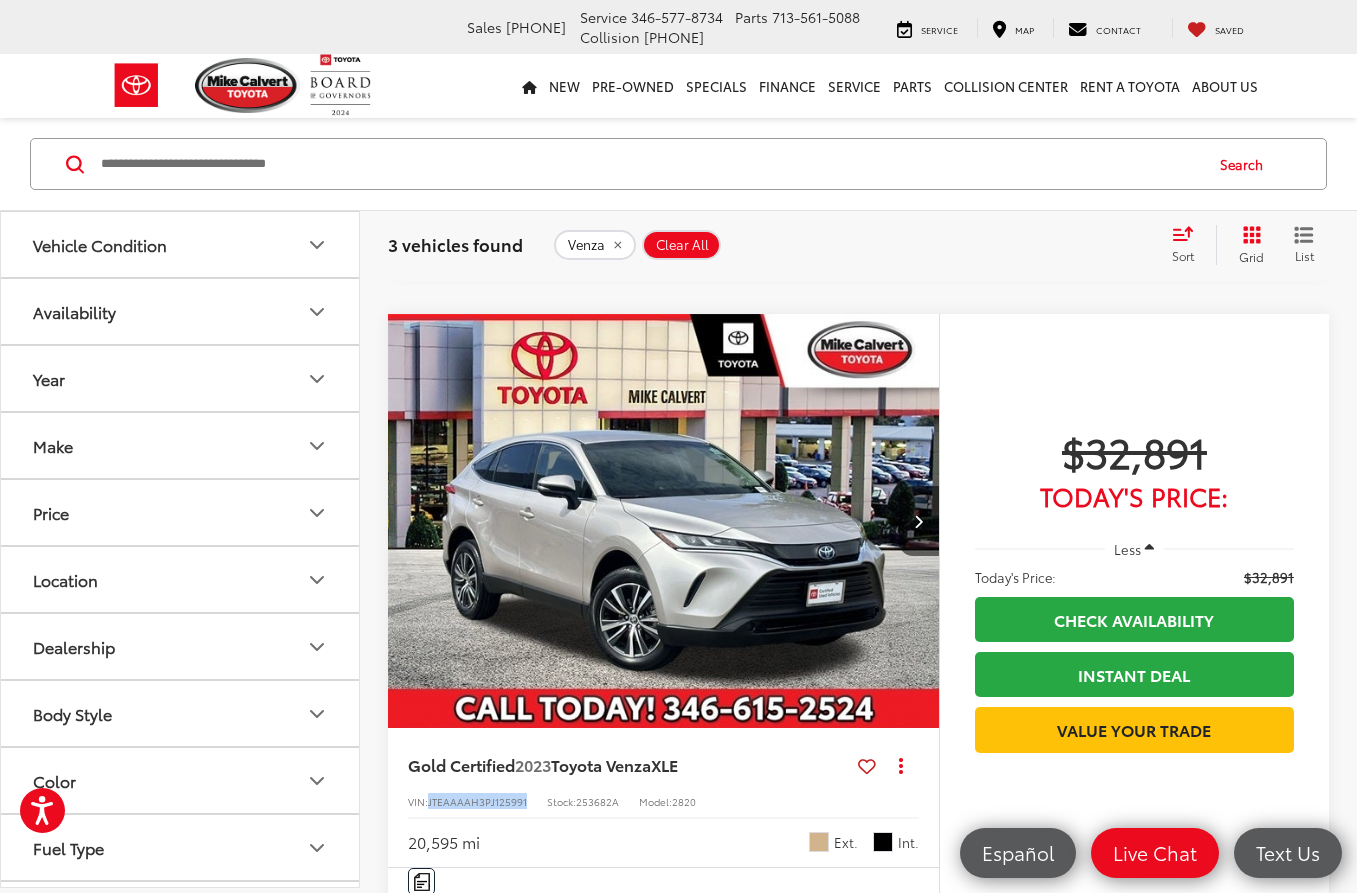copy on "JTEAAAAH3PJ125991" 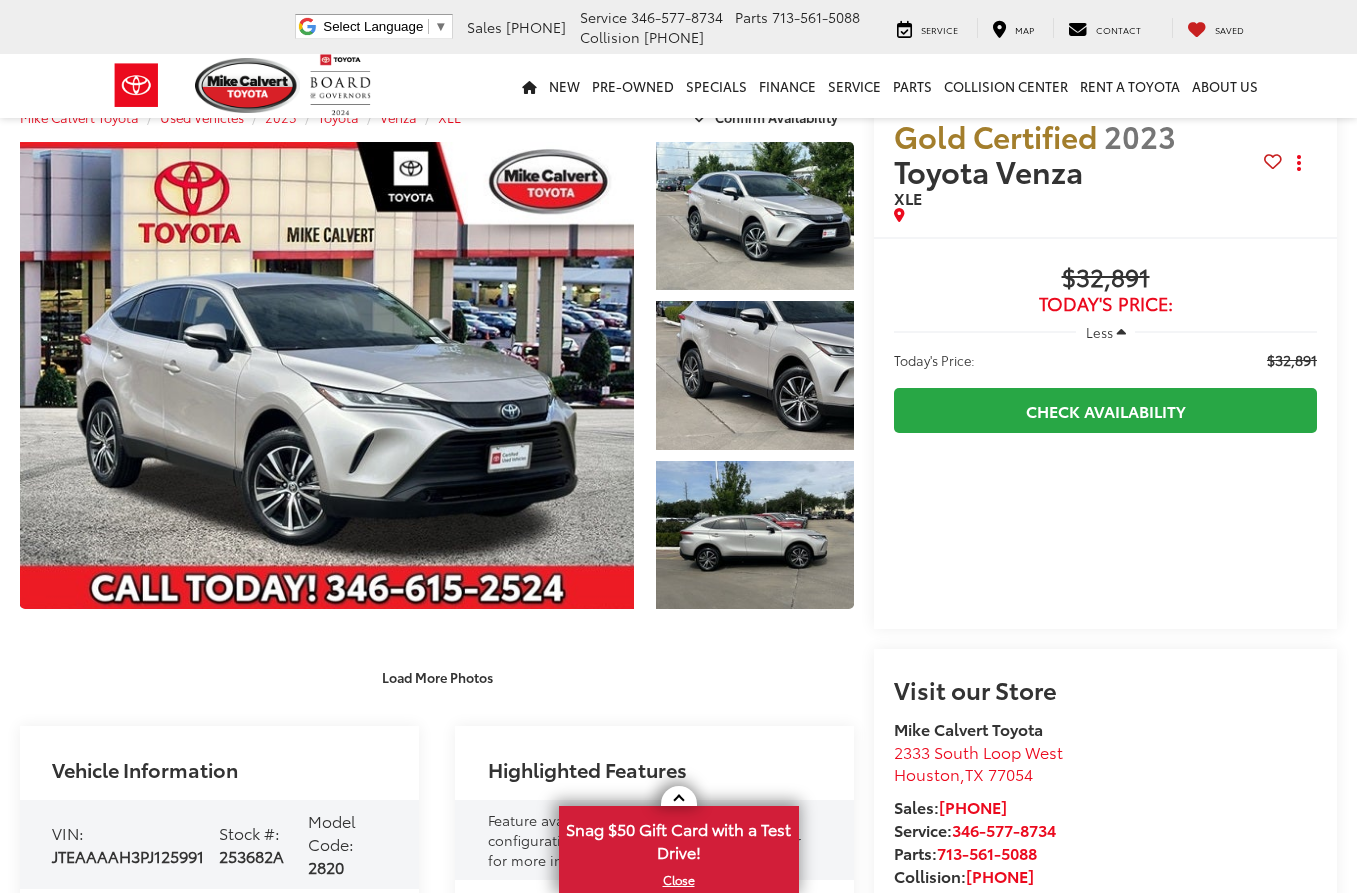 scroll, scrollTop: 578, scrollLeft: 0, axis: vertical 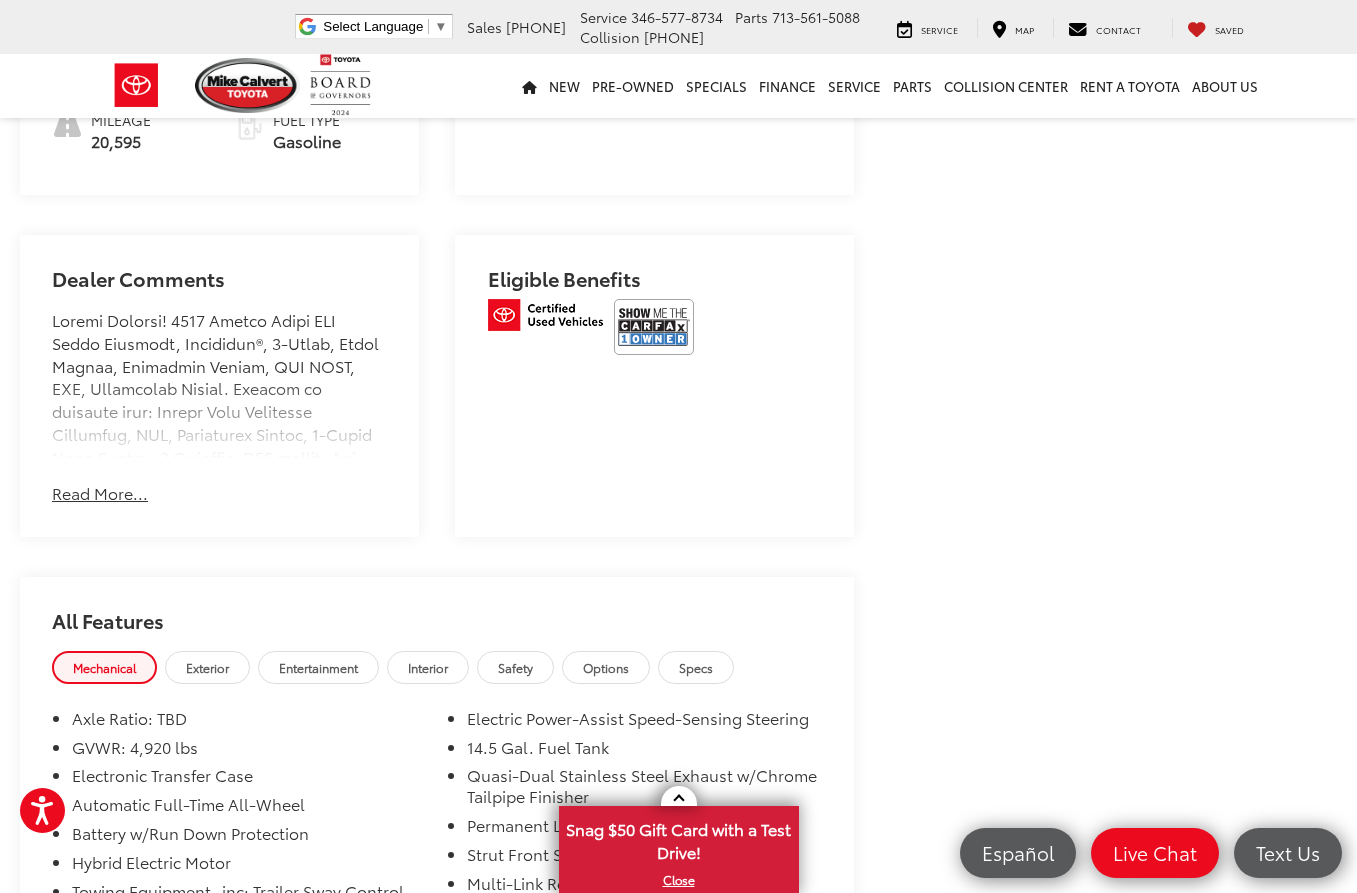 click at bounding box center [654, 327] 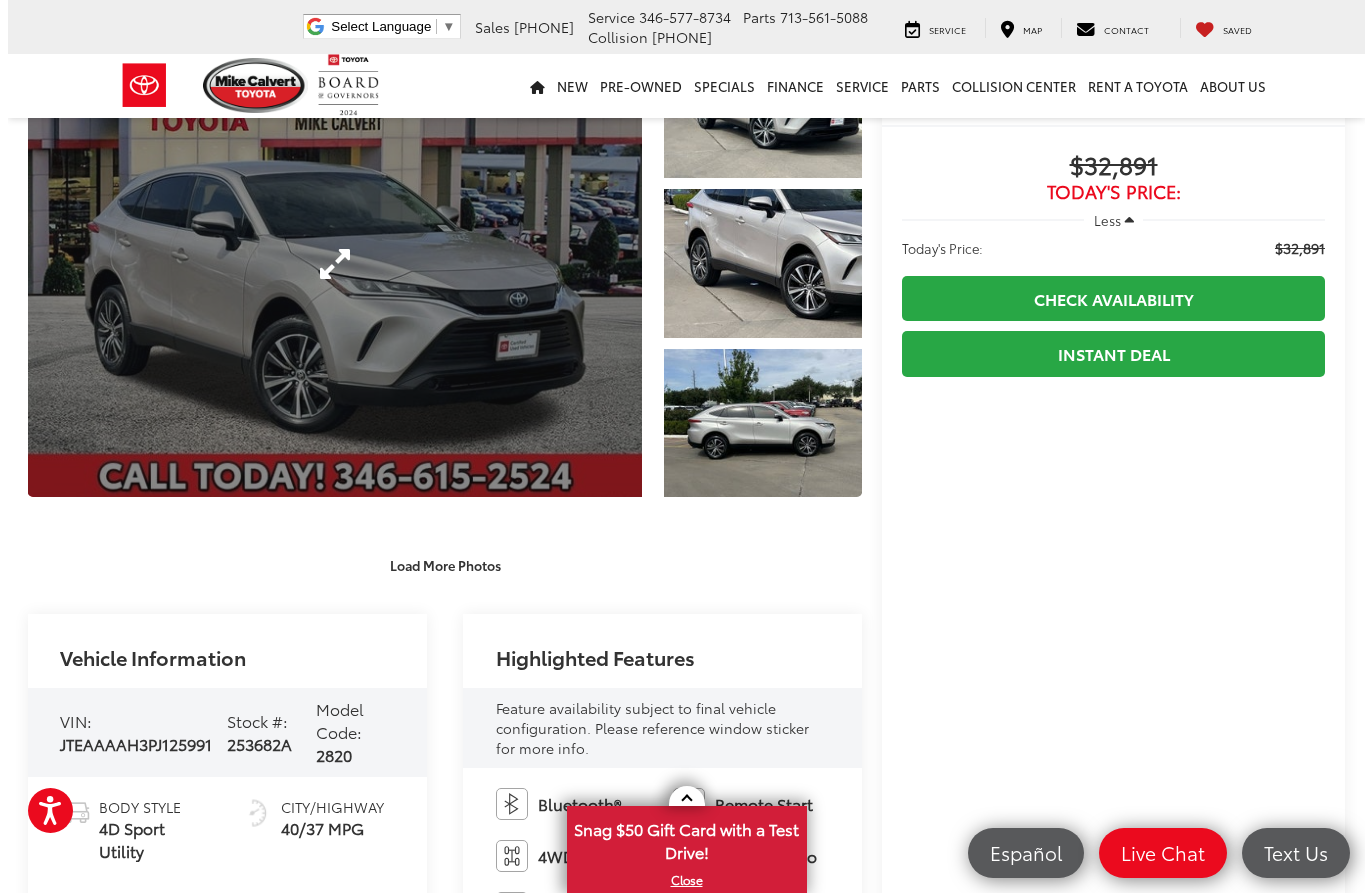 scroll, scrollTop: 0, scrollLeft: 0, axis: both 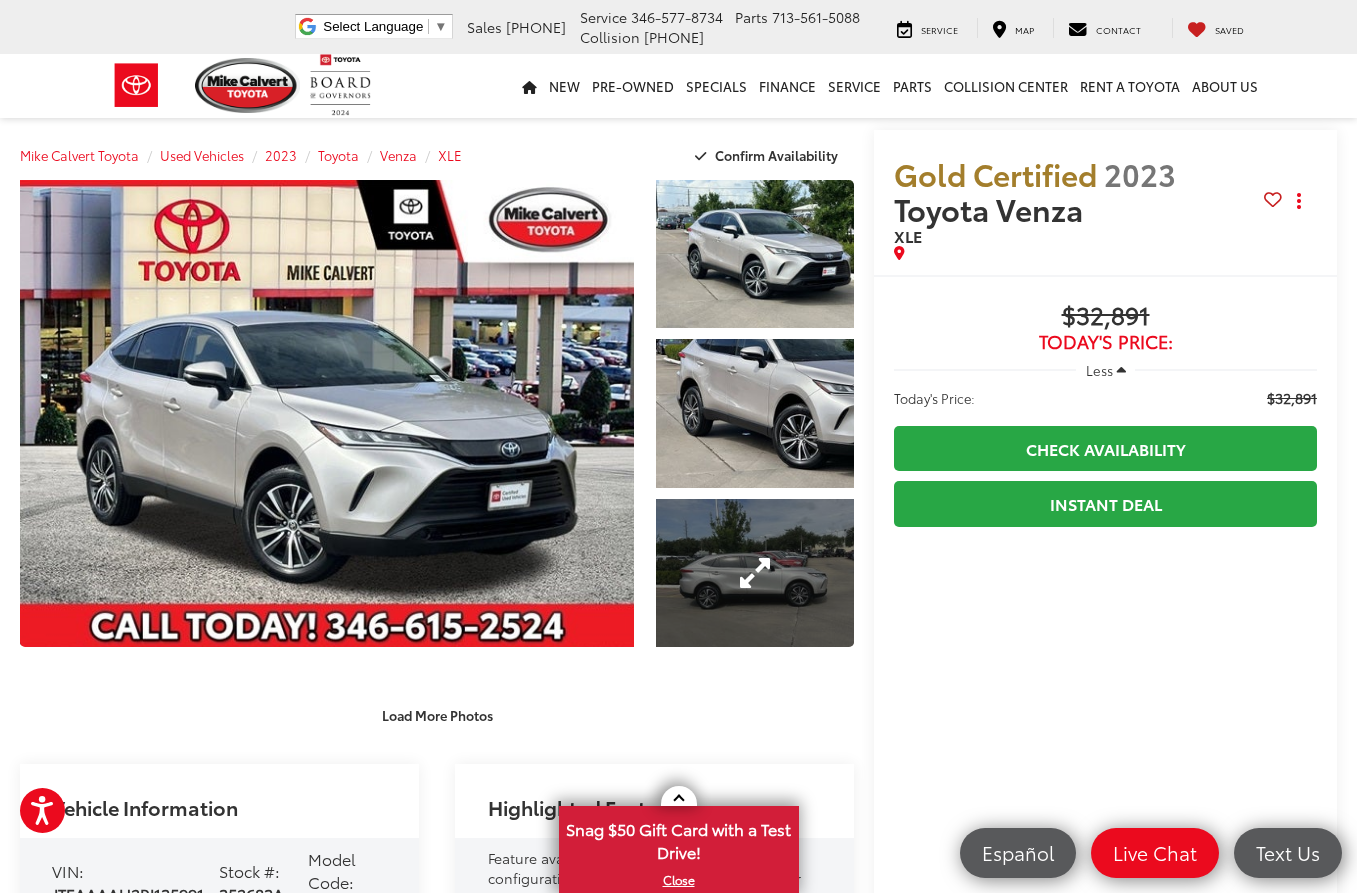 click at bounding box center (755, 573) 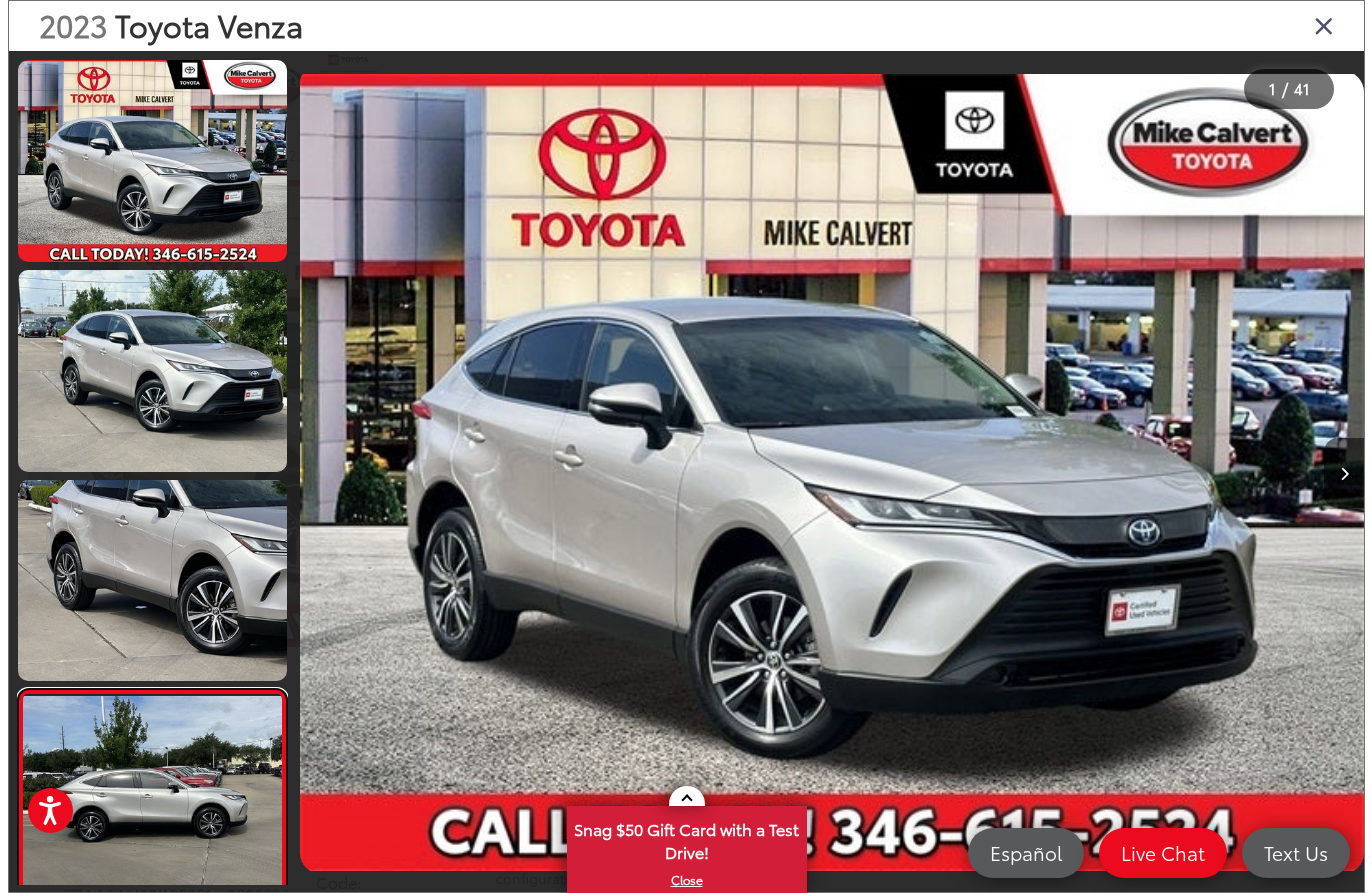 scroll, scrollTop: 324, scrollLeft: 0, axis: vertical 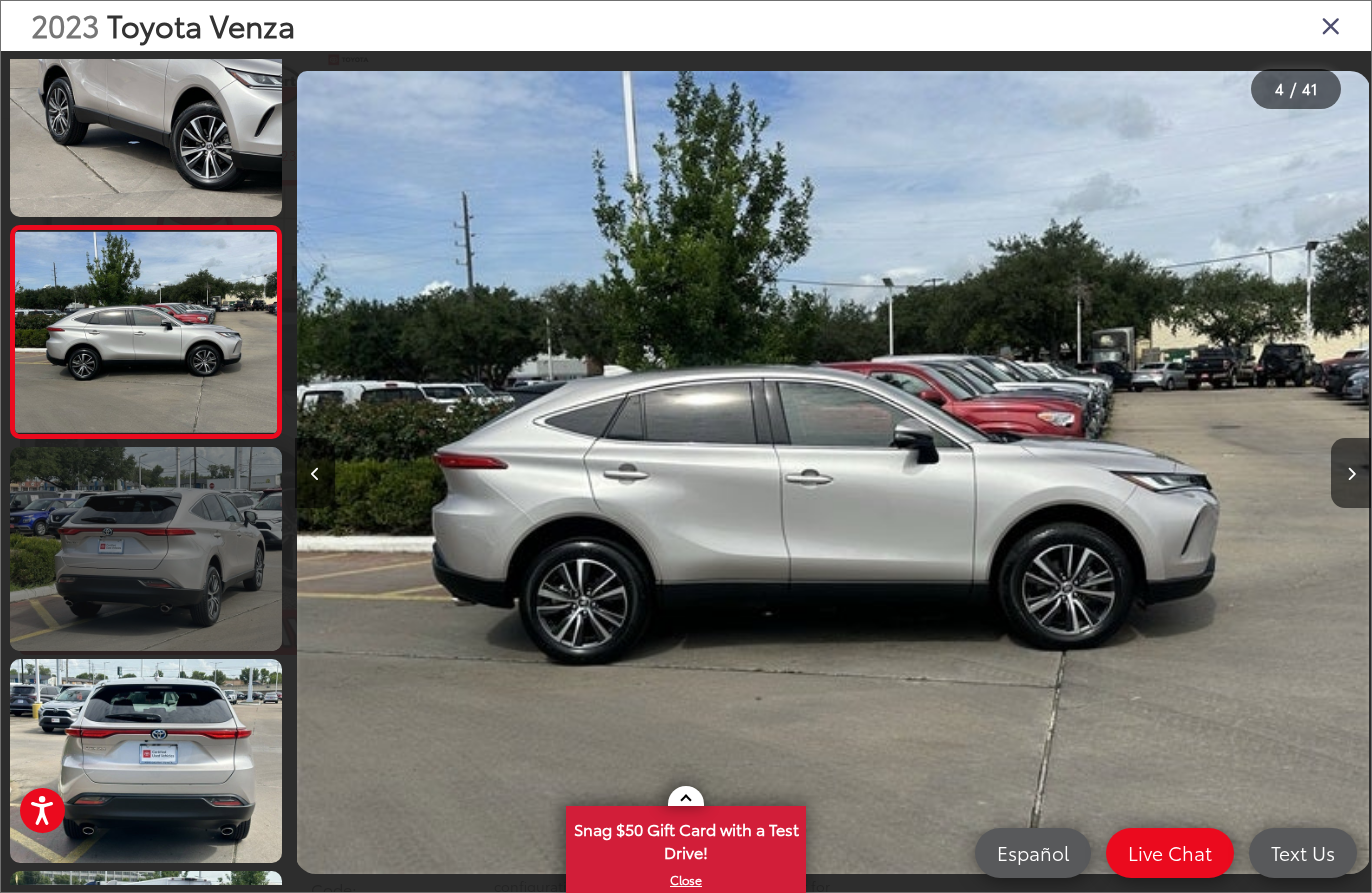 click at bounding box center (146, 549) 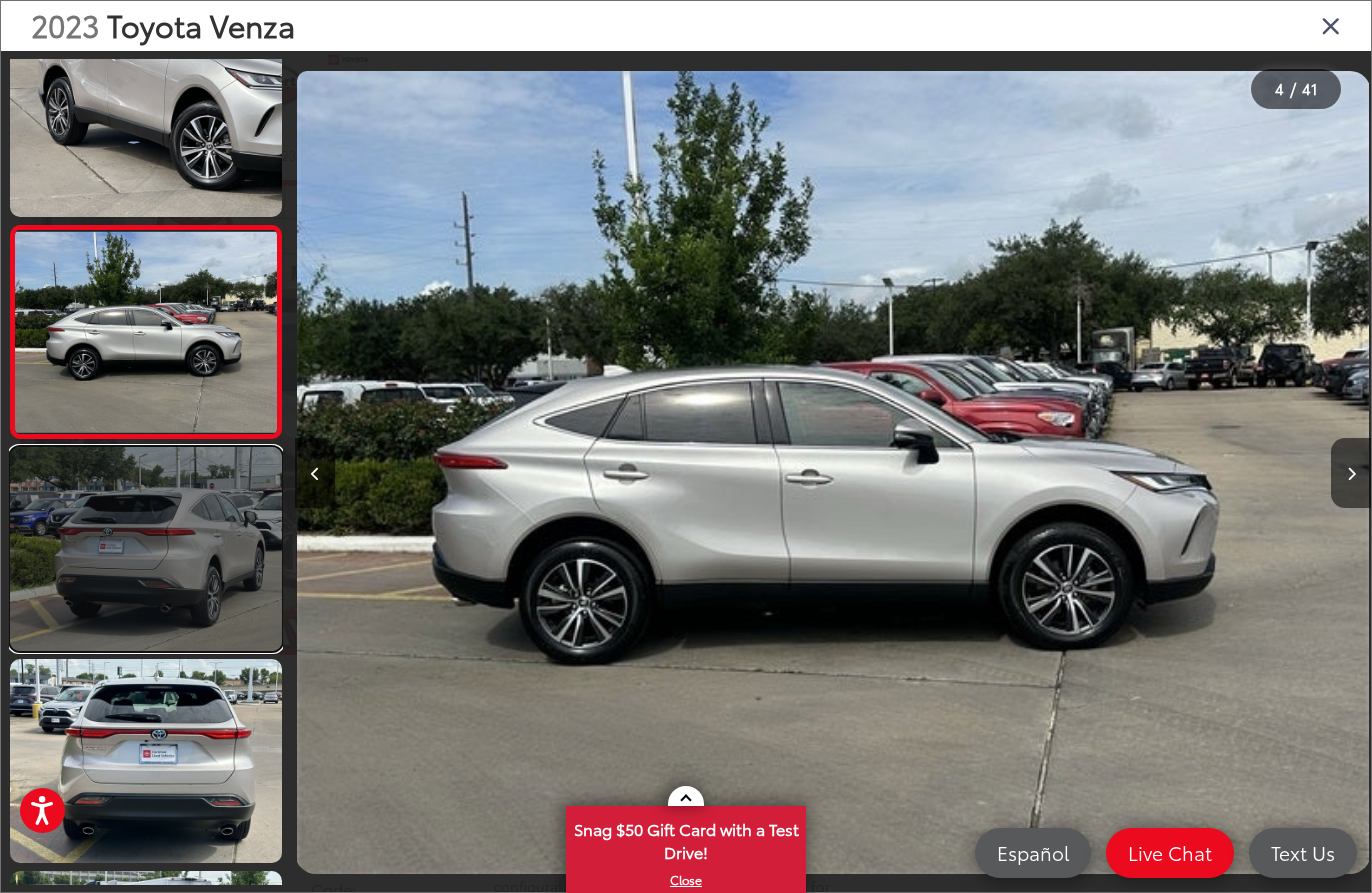 scroll, scrollTop: 597, scrollLeft: 0, axis: vertical 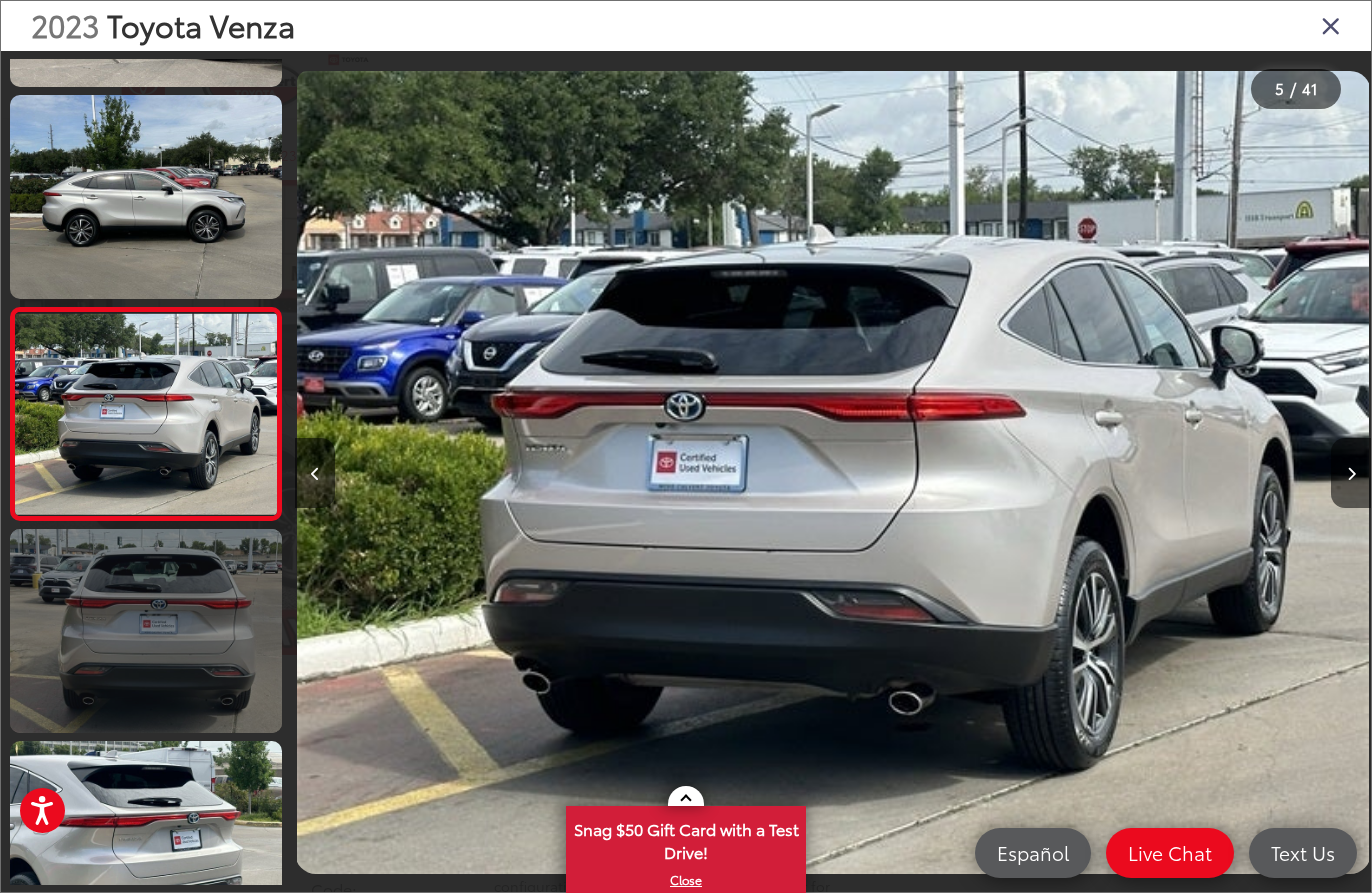click at bounding box center (146, 631) 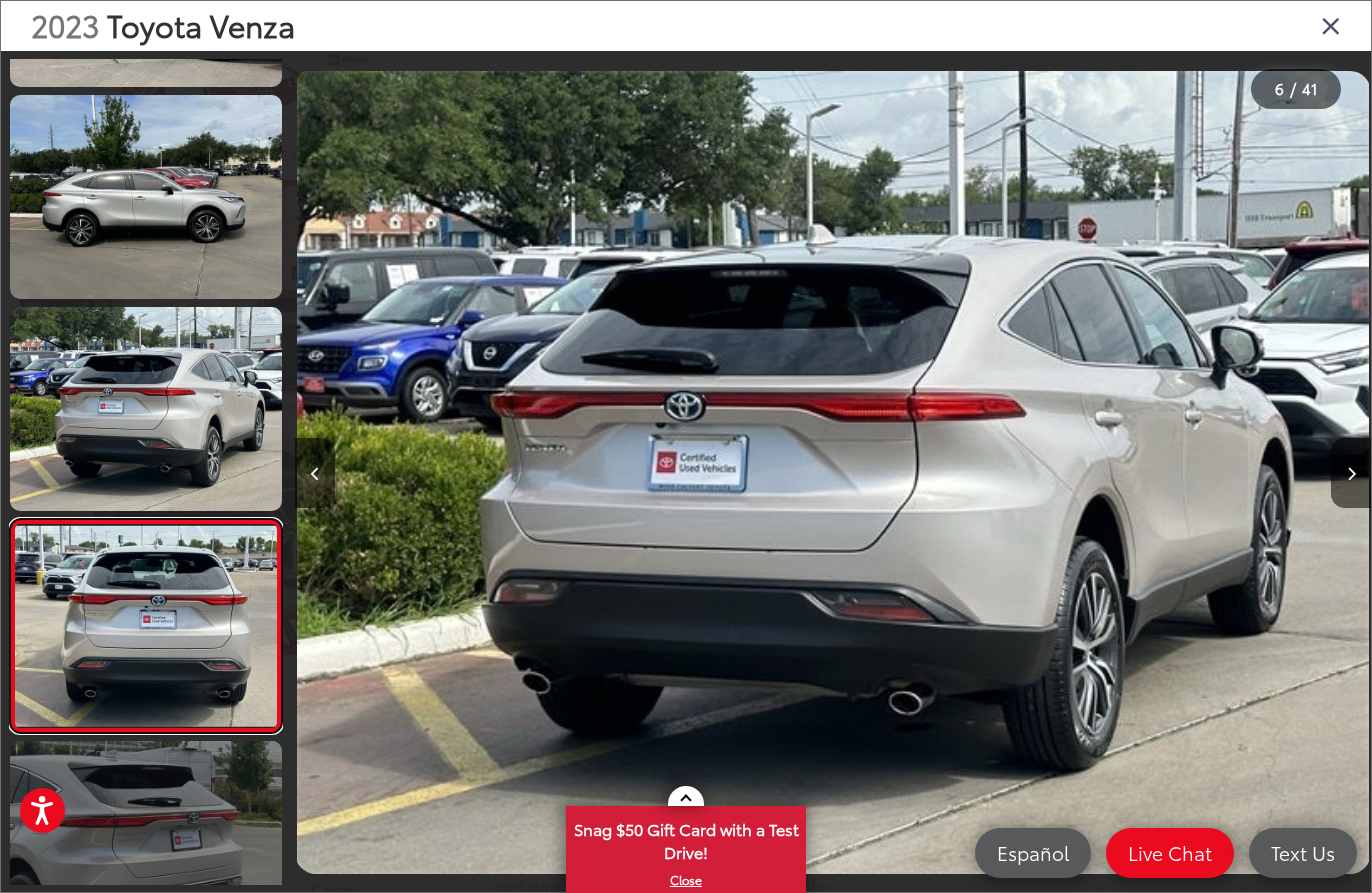 scroll, scrollTop: 760, scrollLeft: 0, axis: vertical 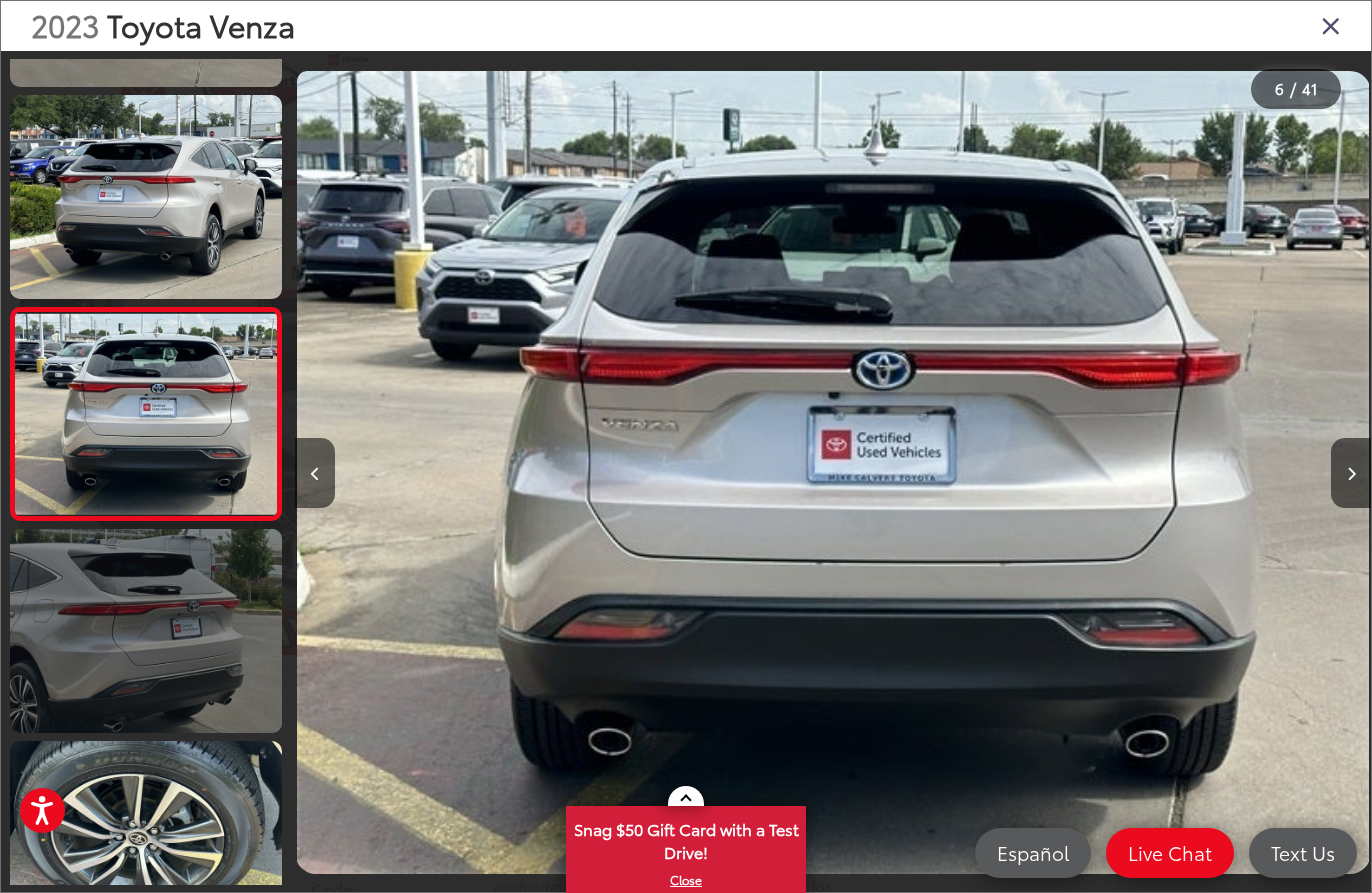 click at bounding box center [146, 631] 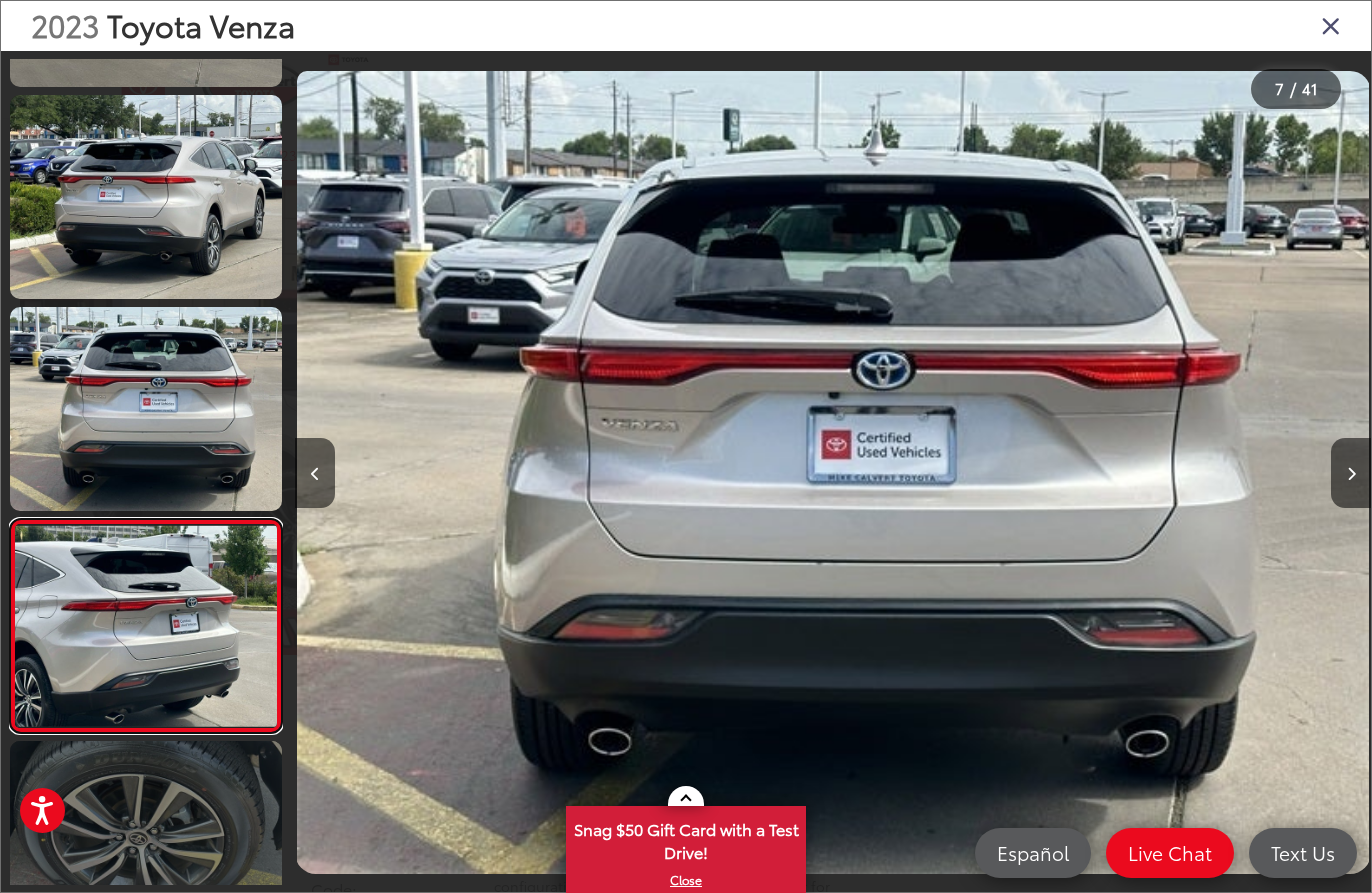 scroll, scrollTop: 0, scrollLeft: 6161, axis: horizontal 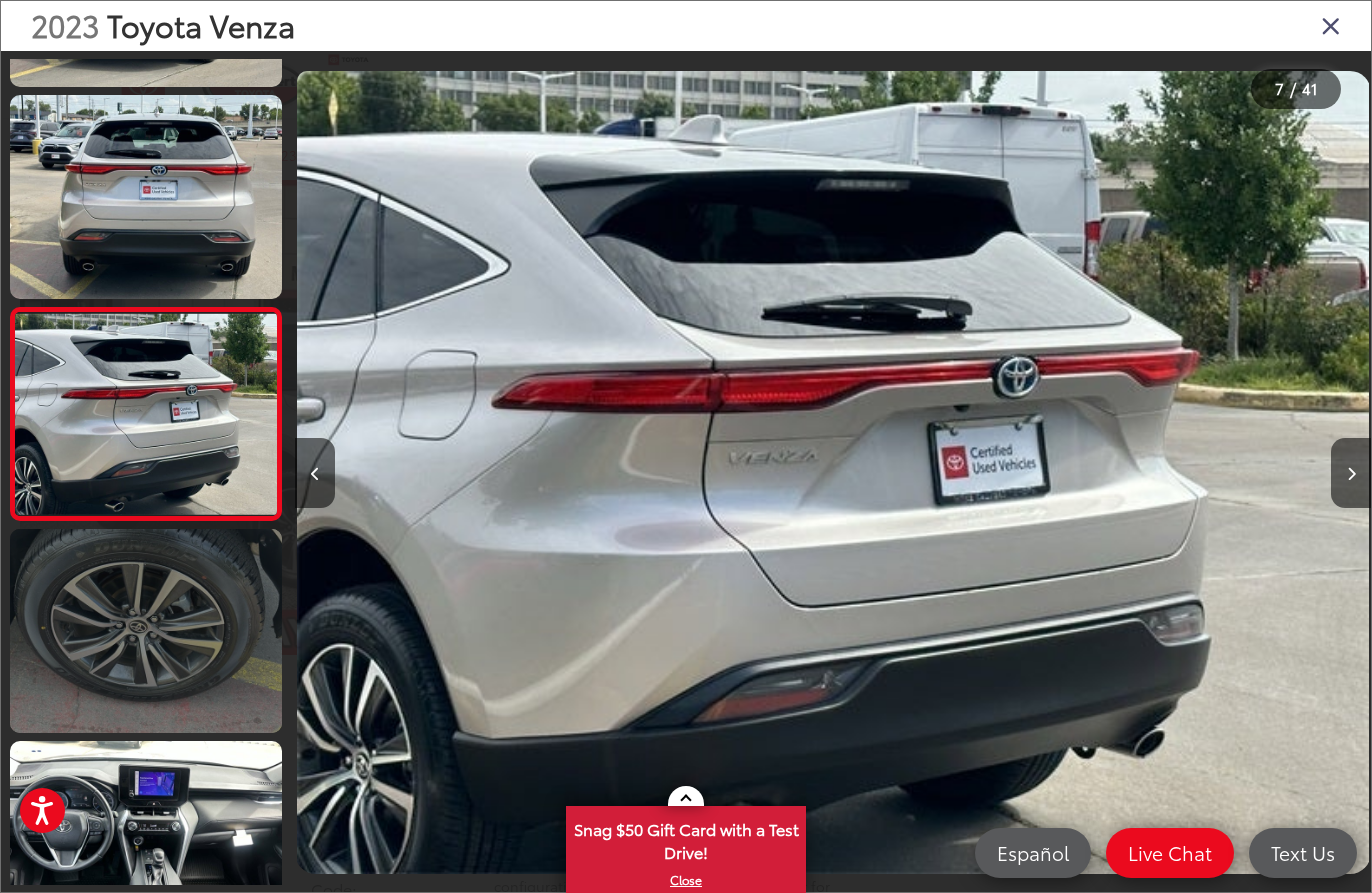 click at bounding box center [146, 631] 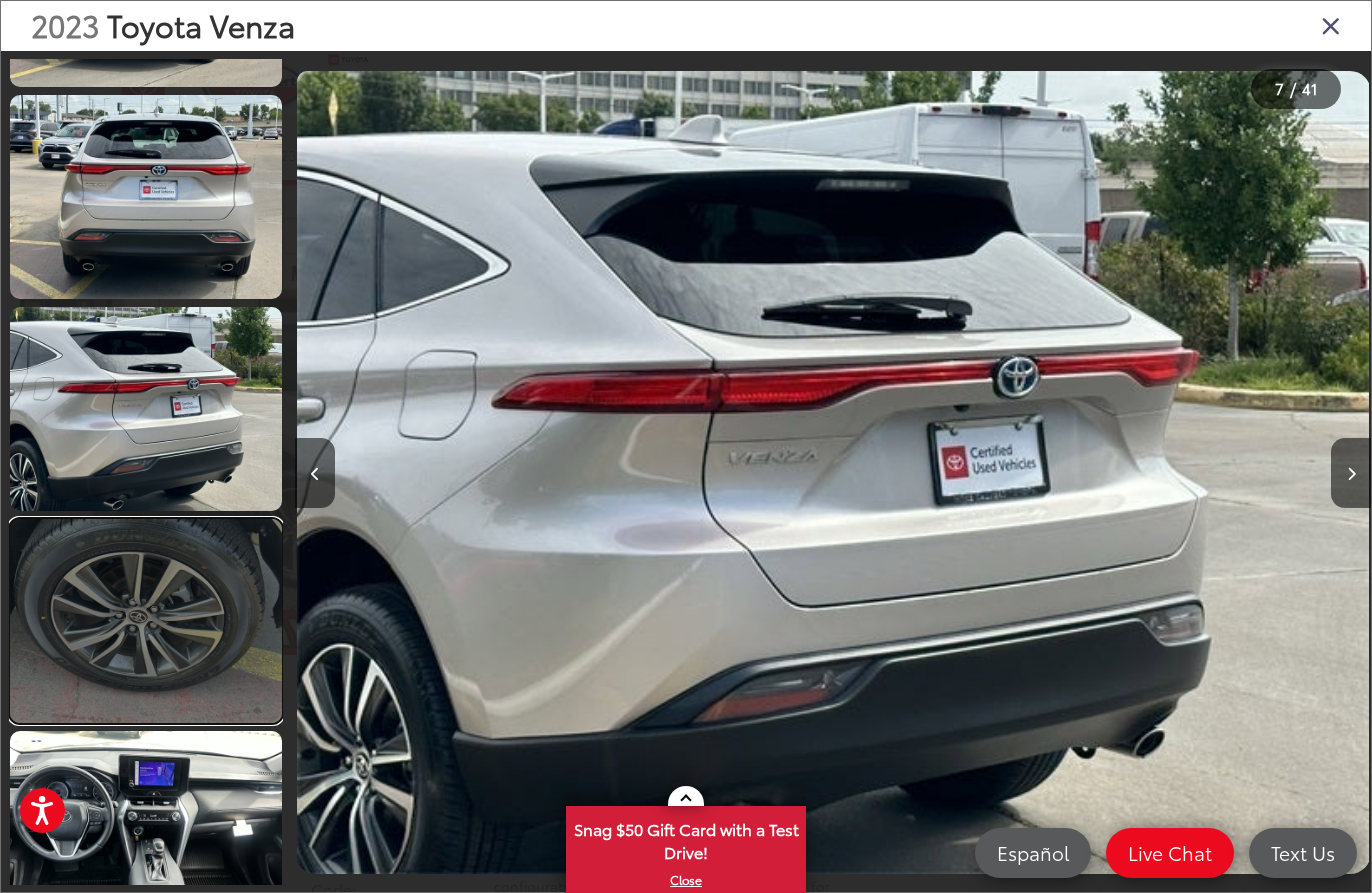 scroll, scrollTop: 0, scrollLeft: 7532, axis: horizontal 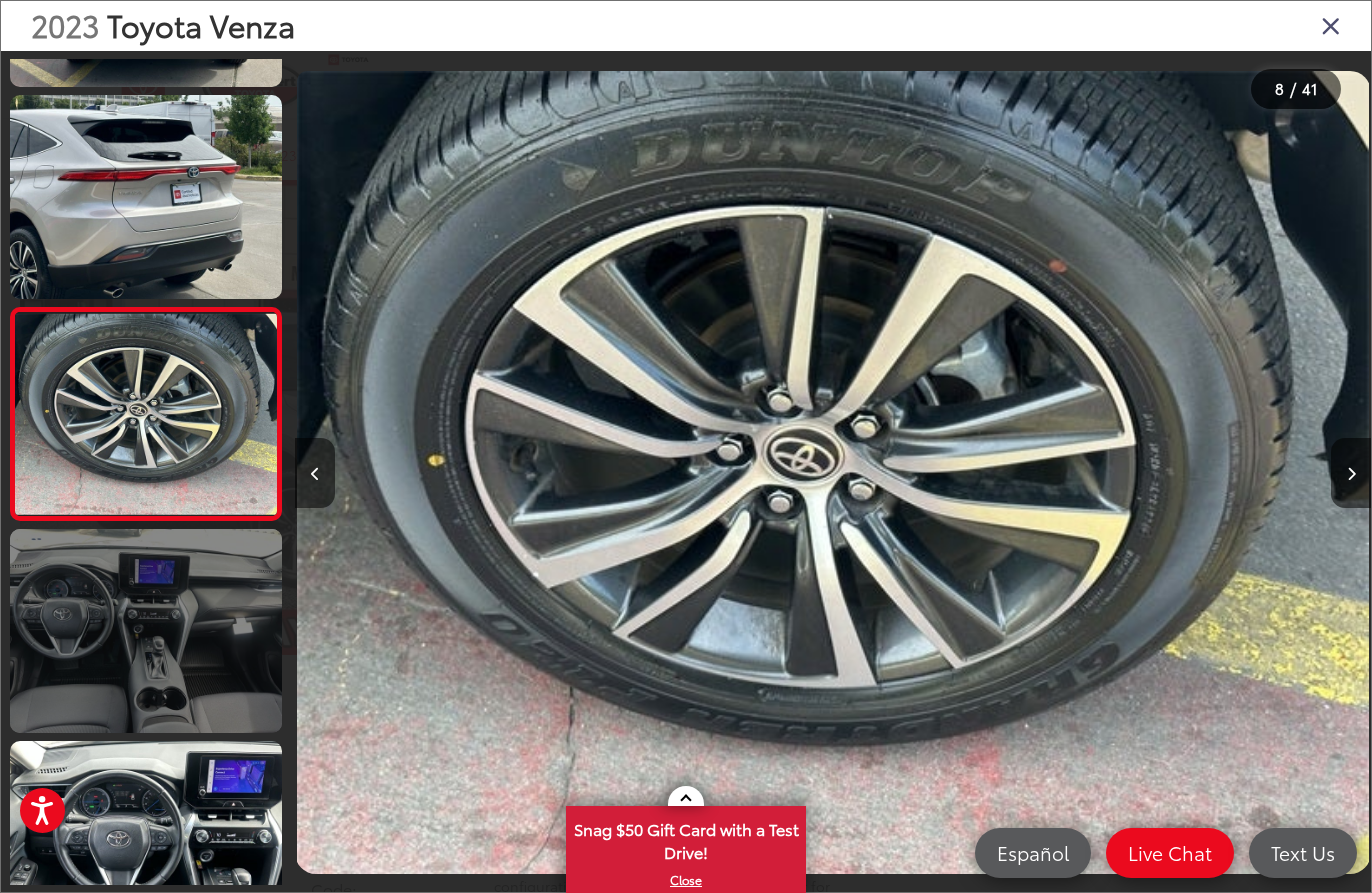 click at bounding box center (146, 631) 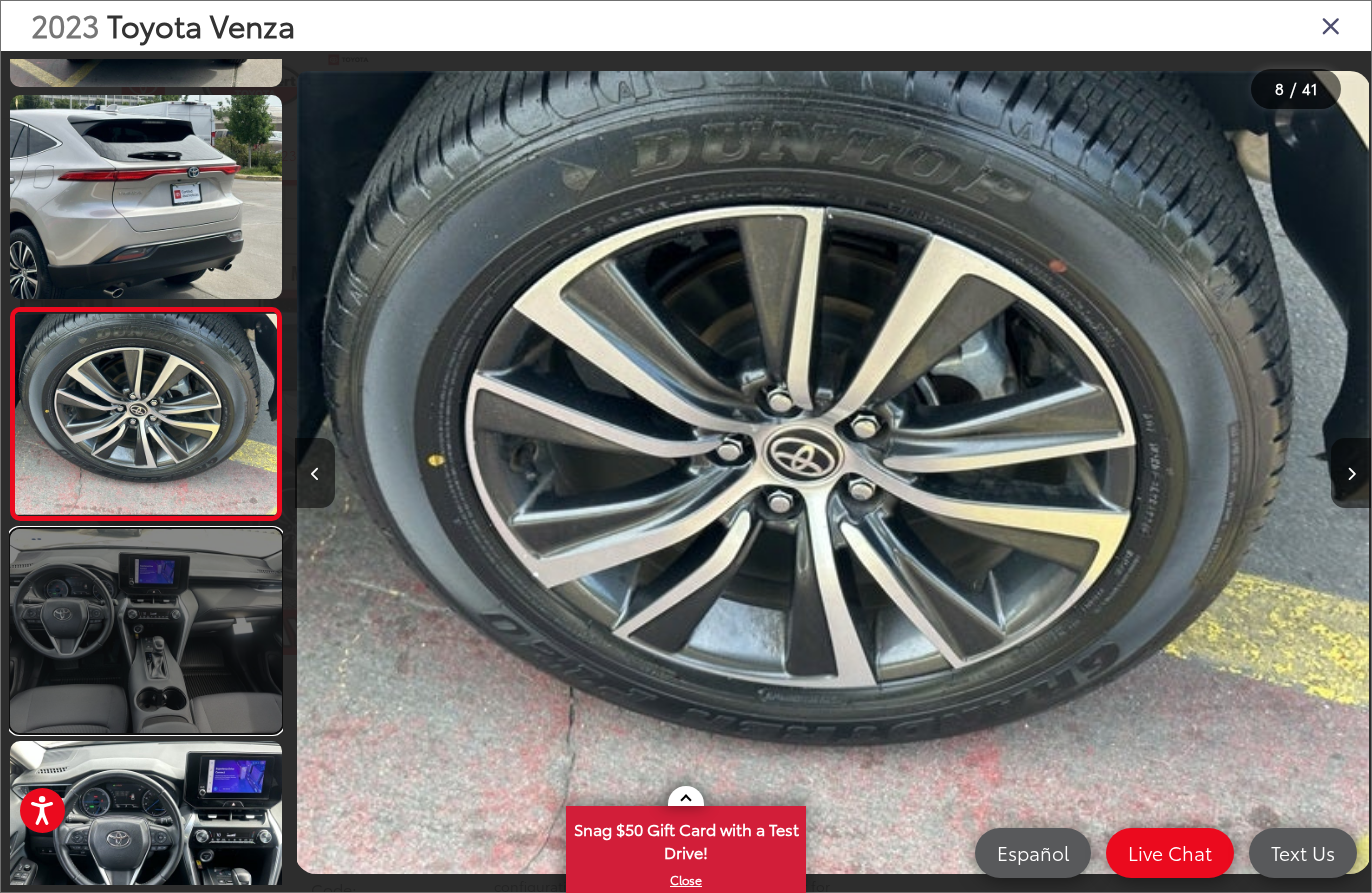 scroll, scrollTop: 1415, scrollLeft: 0, axis: vertical 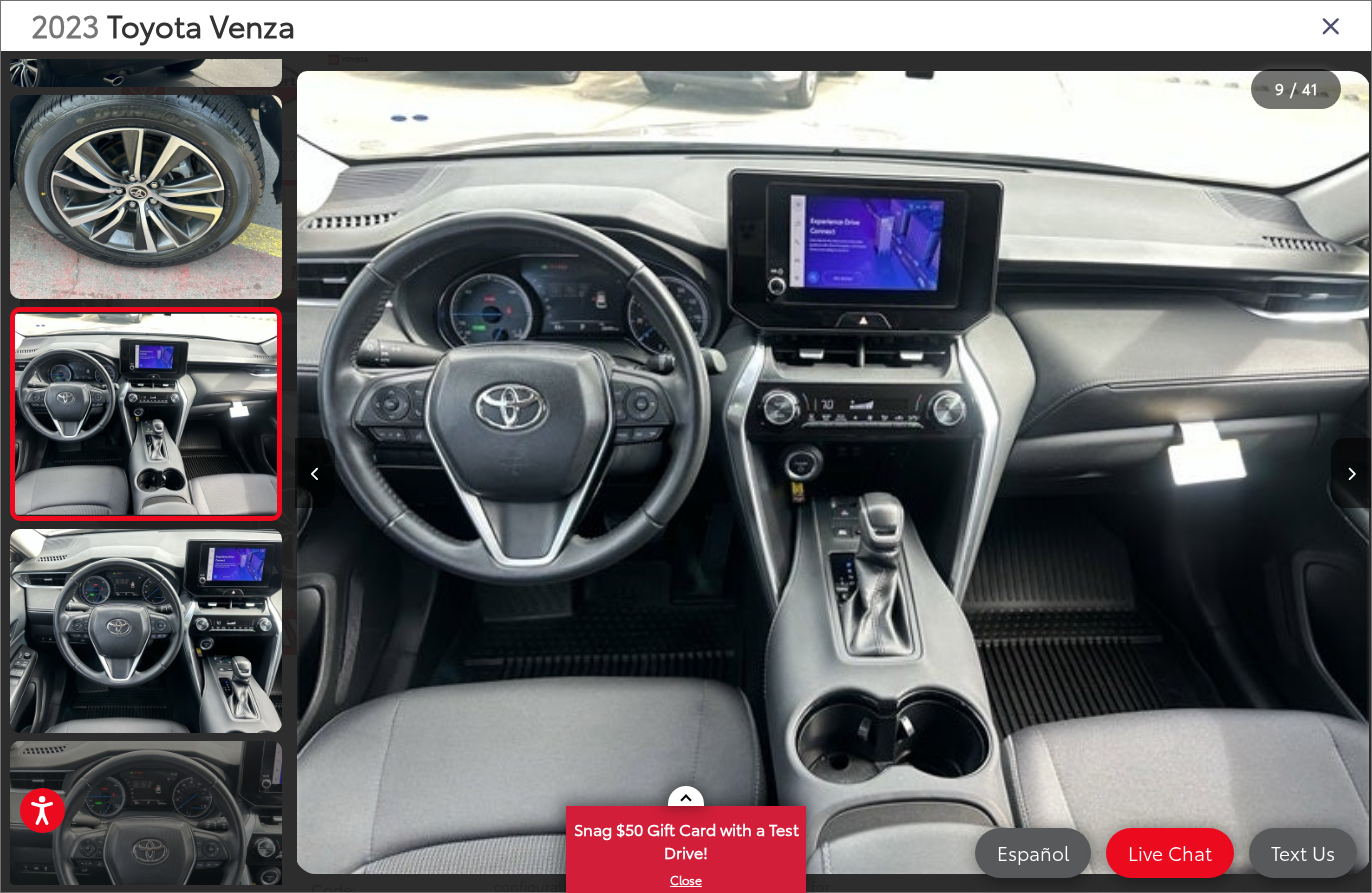 click at bounding box center (146, 843) 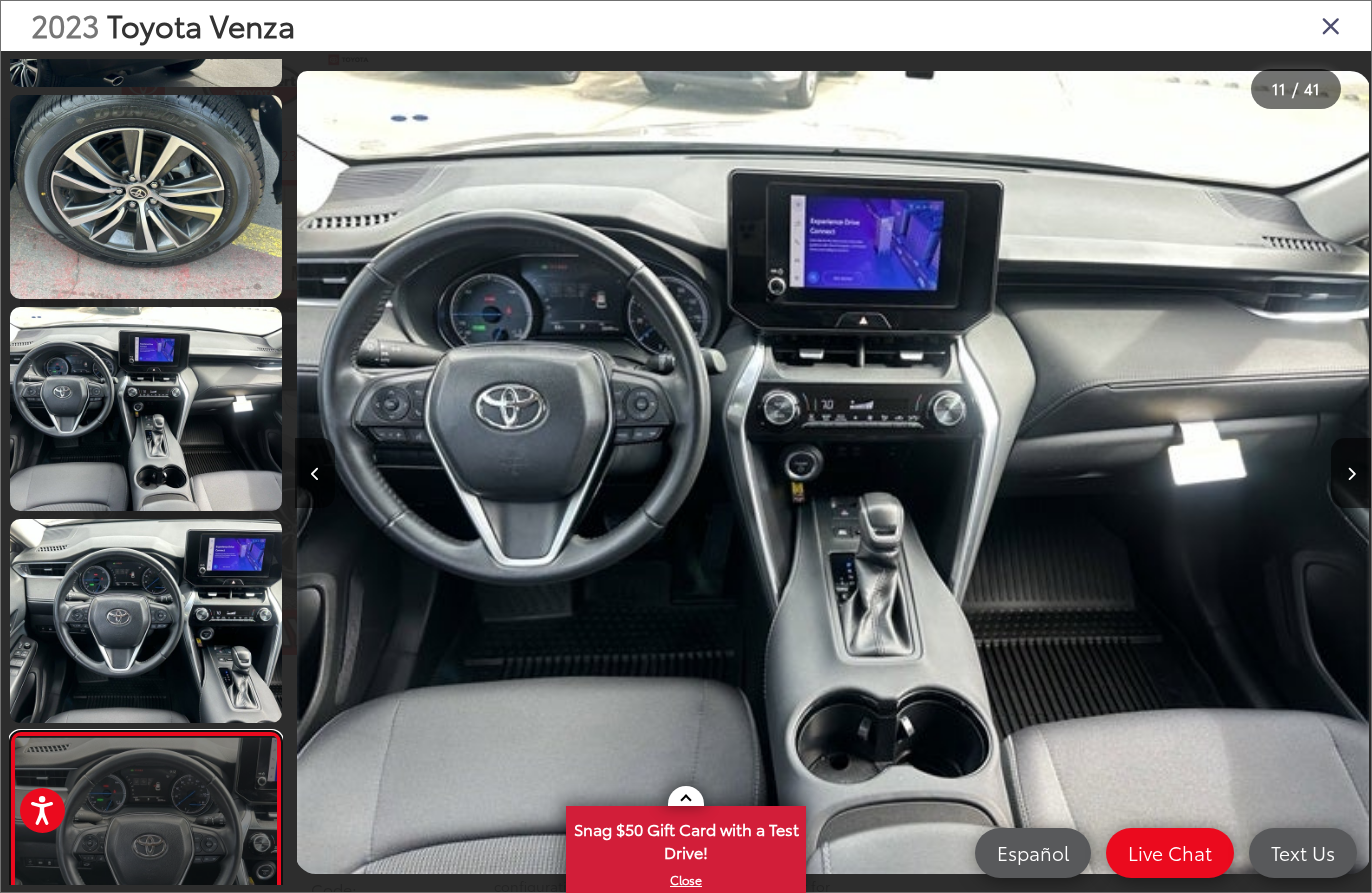 scroll, scrollTop: 1870, scrollLeft: 0, axis: vertical 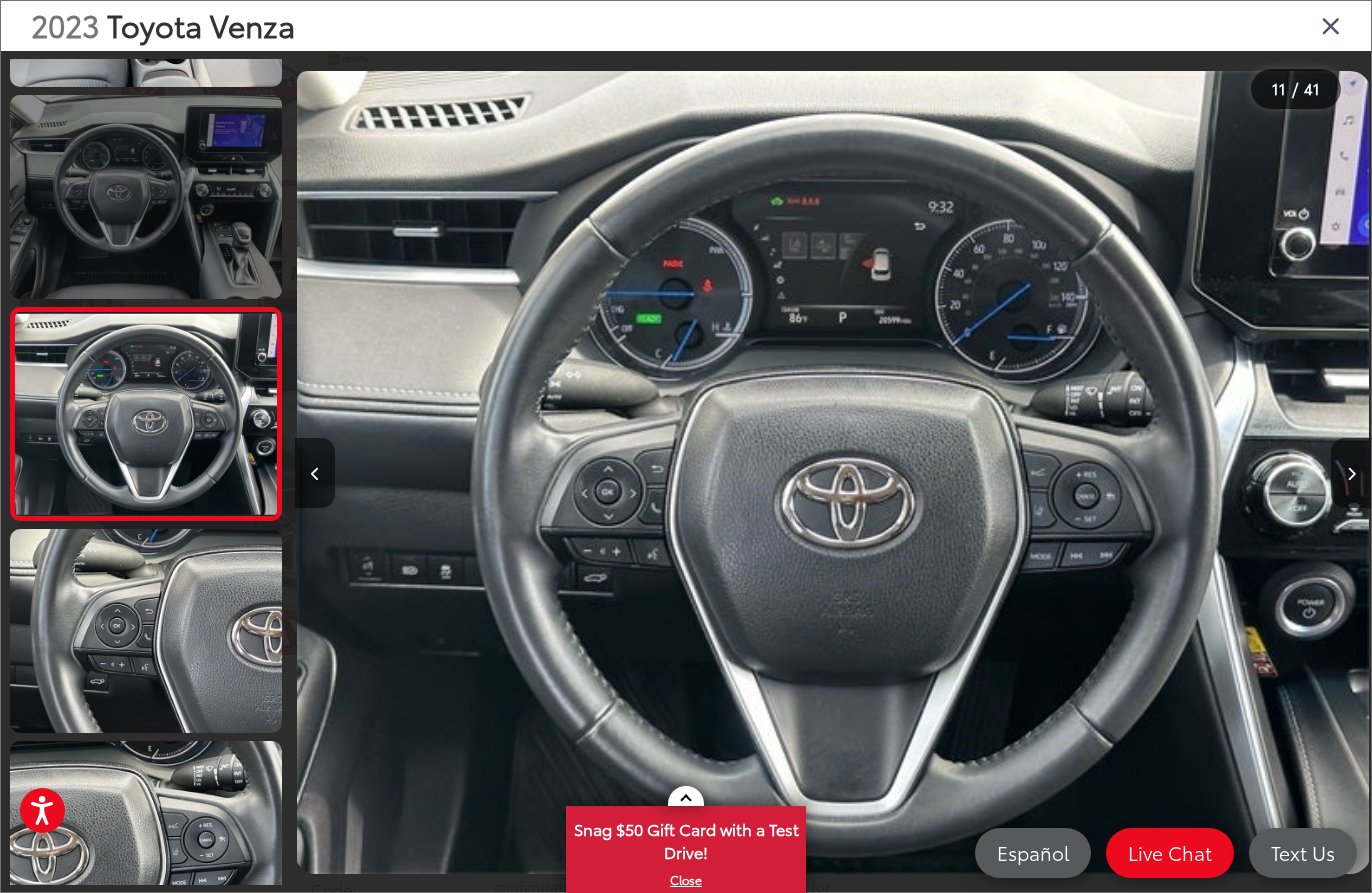 click at bounding box center (146, 197) 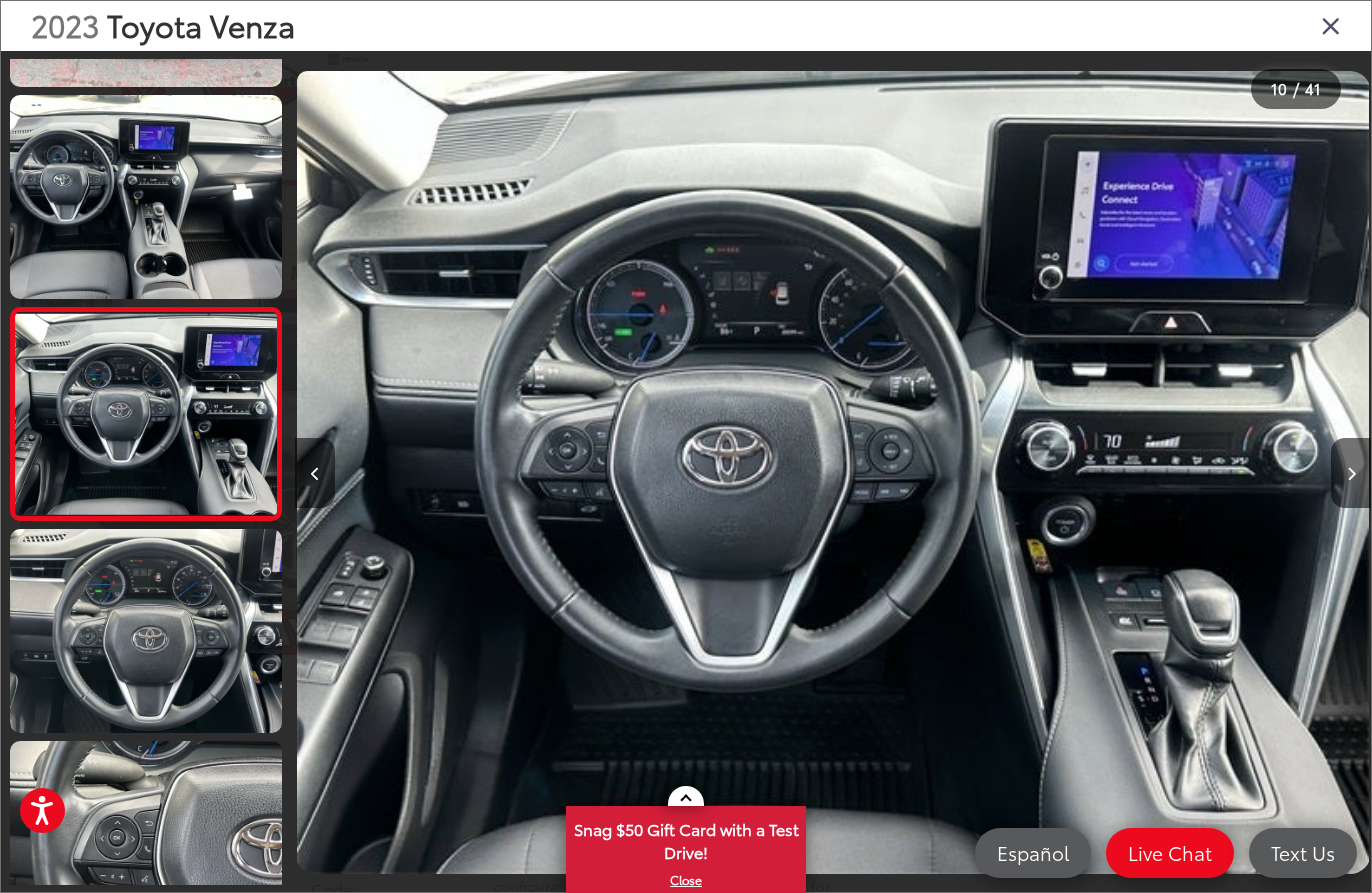 click at bounding box center [833, 473] 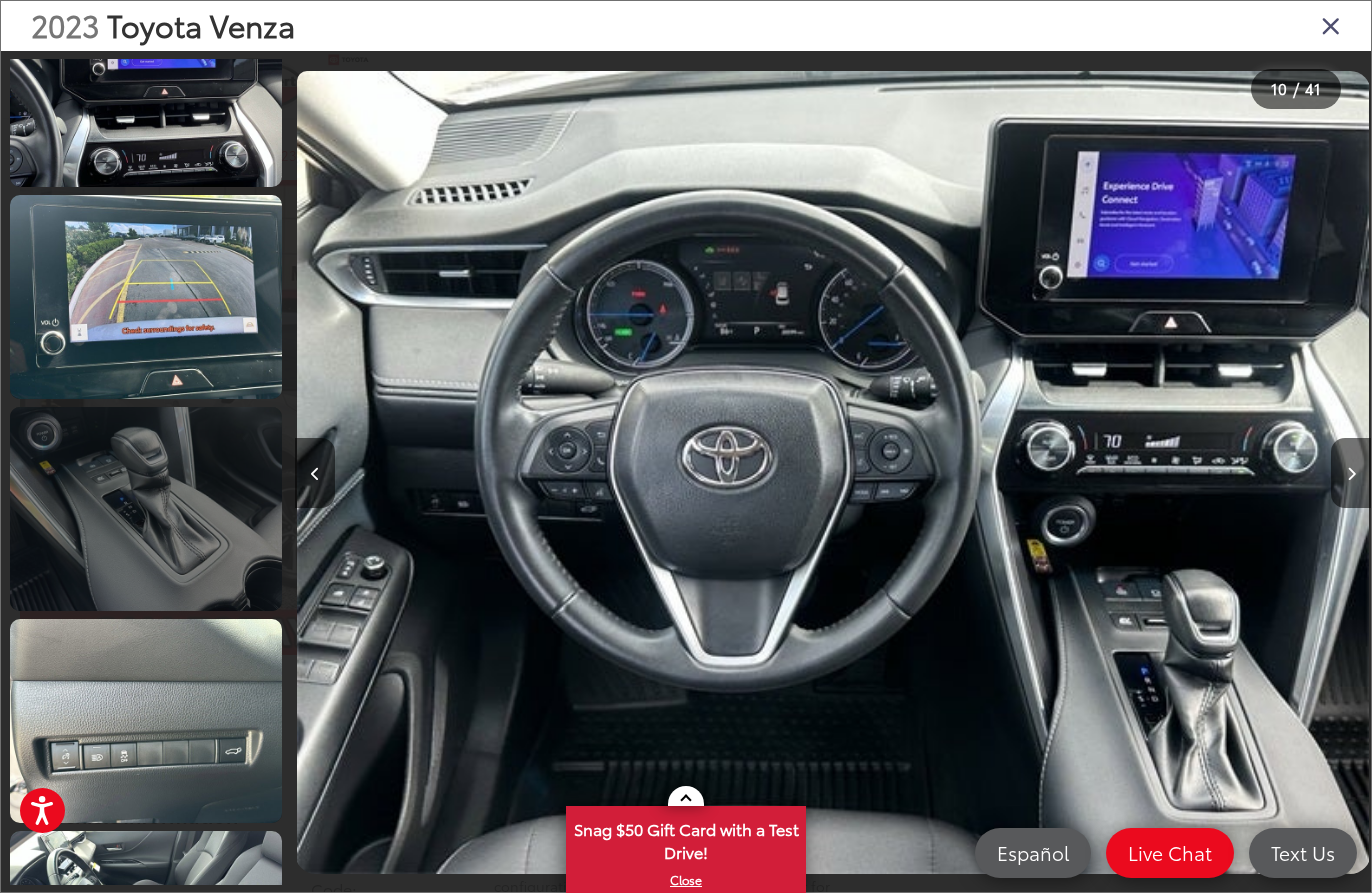 click at bounding box center [146, 509] 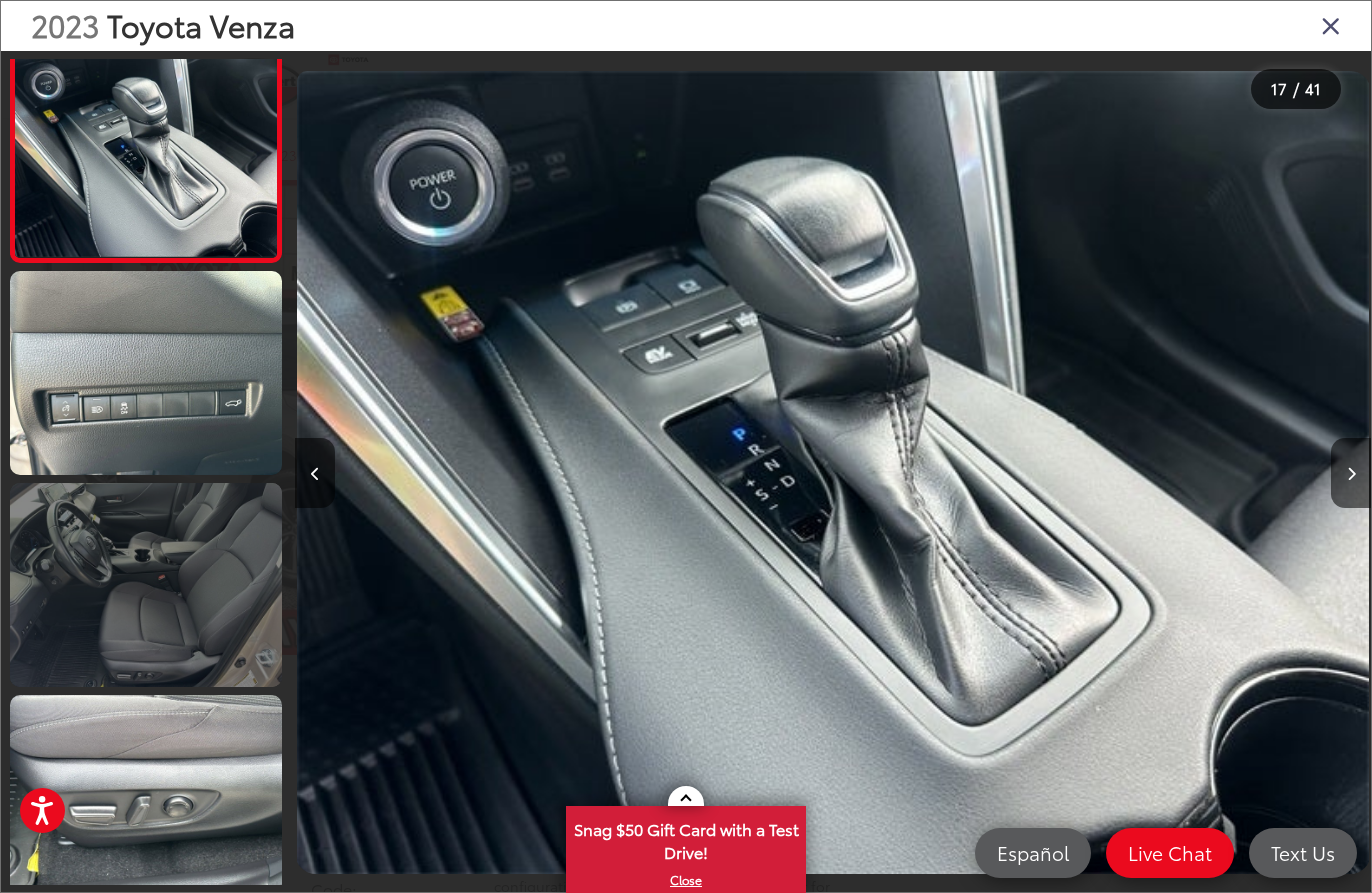click at bounding box center (146, 585) 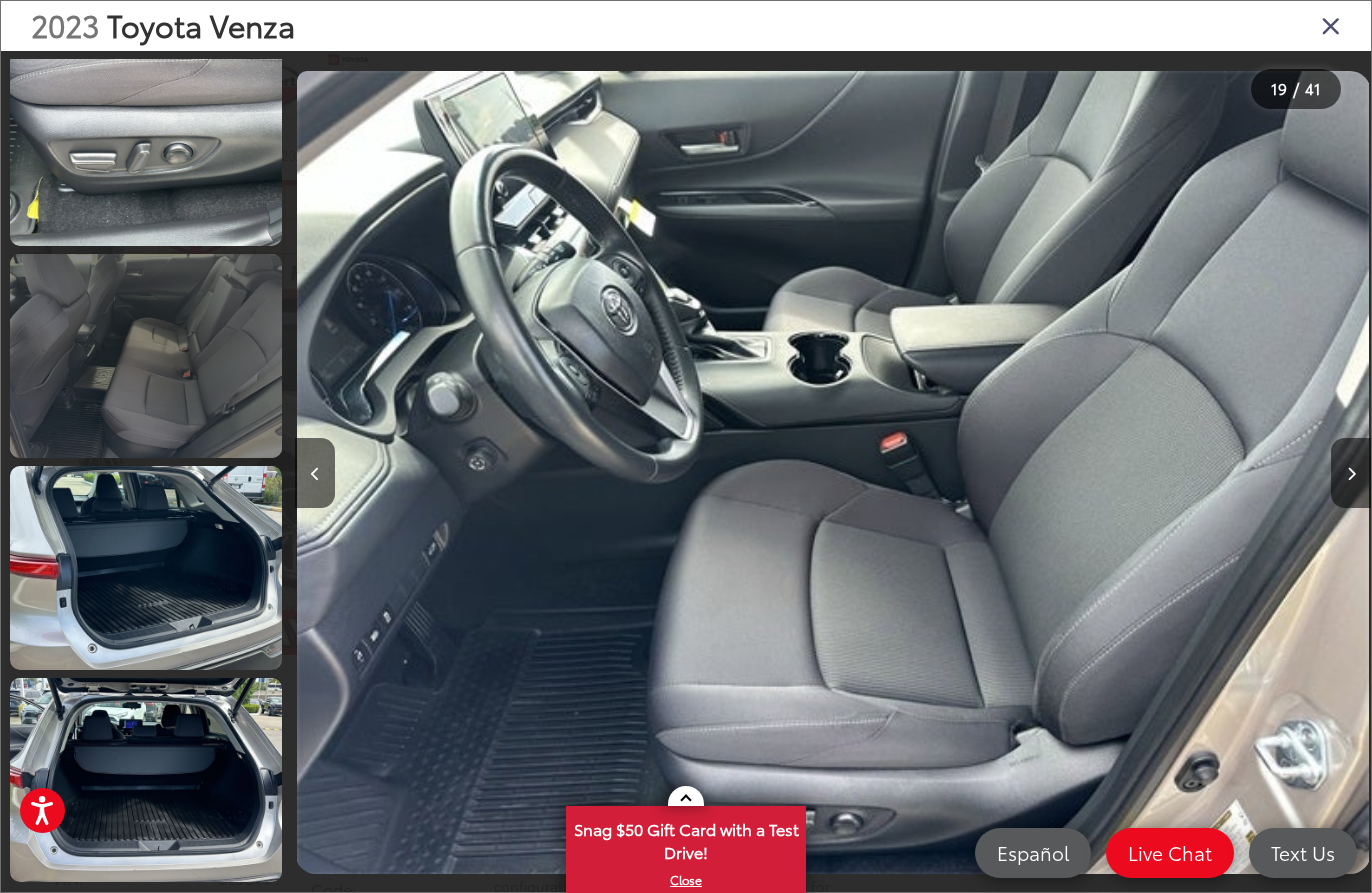 click at bounding box center [146, 356] 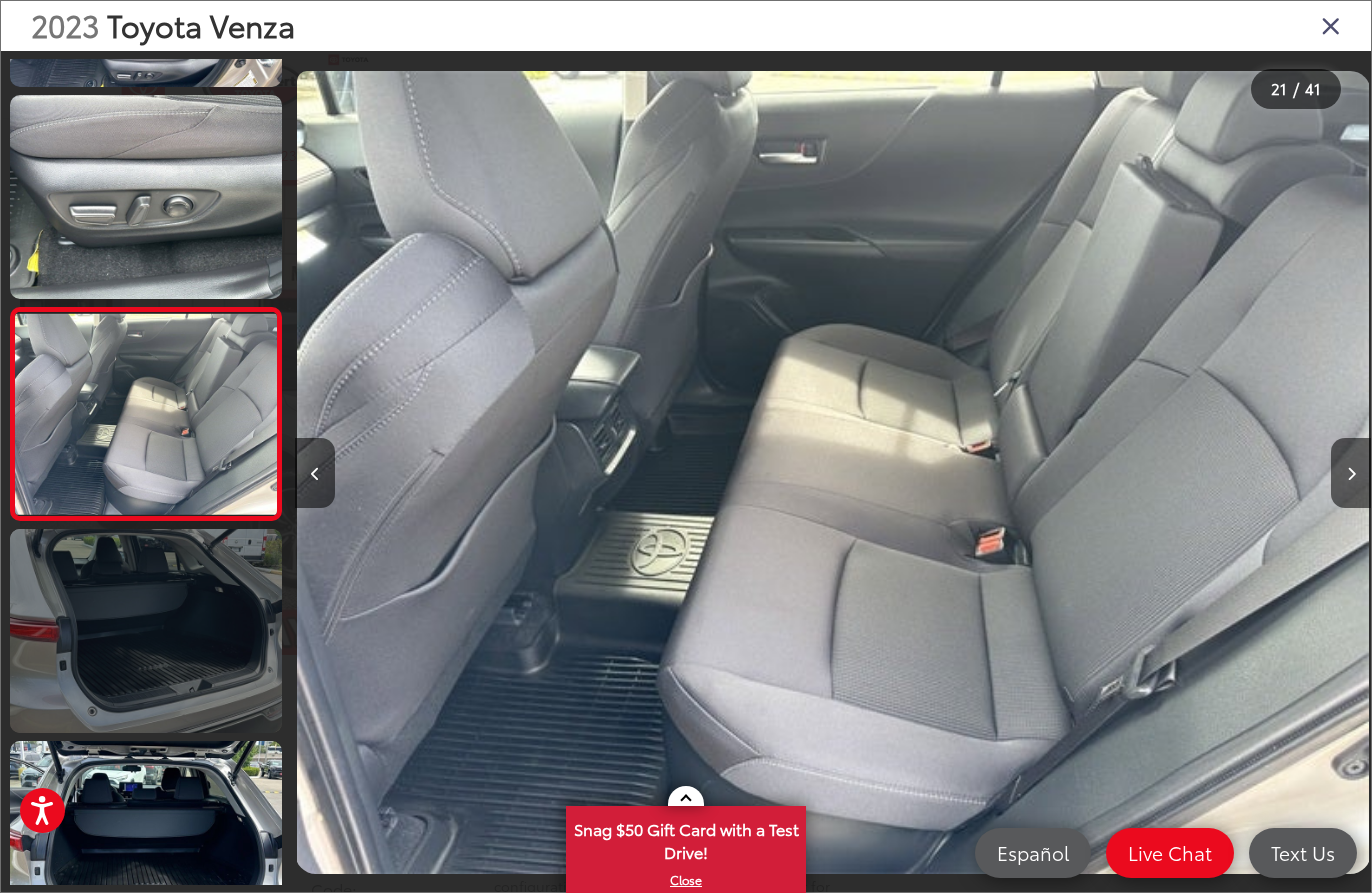 click at bounding box center [146, 631] 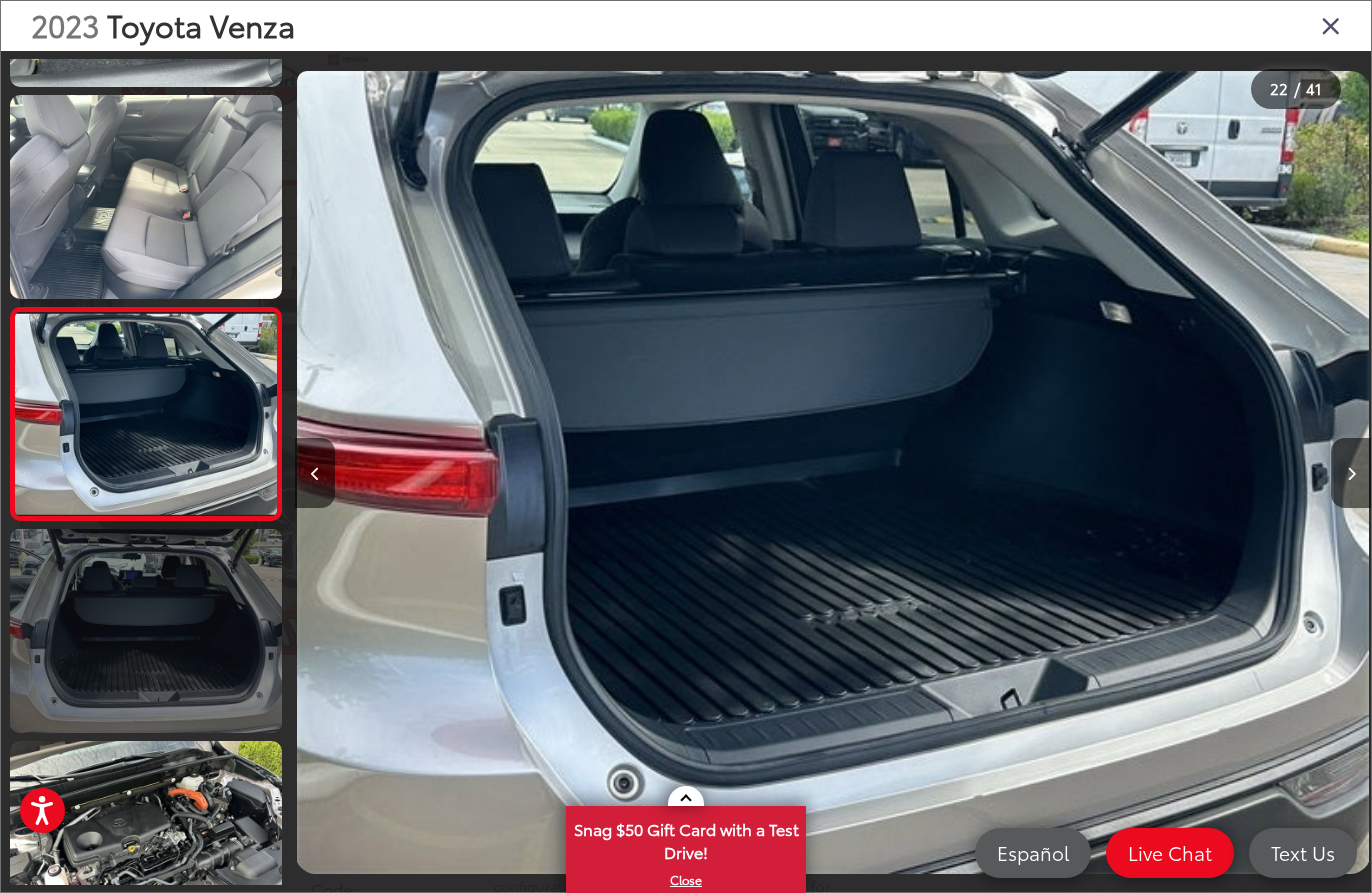 click at bounding box center (146, 631) 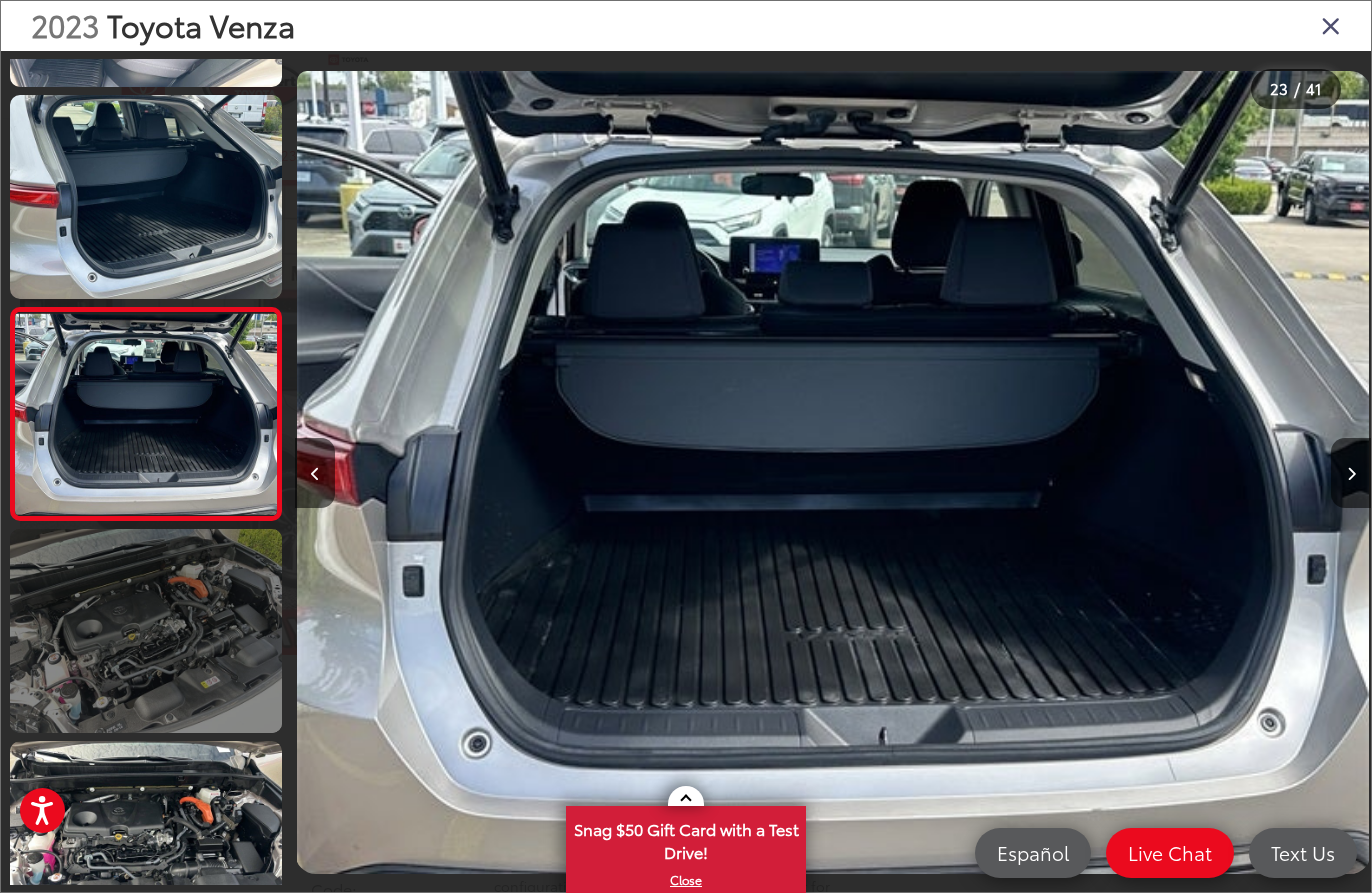 click at bounding box center [146, 631] 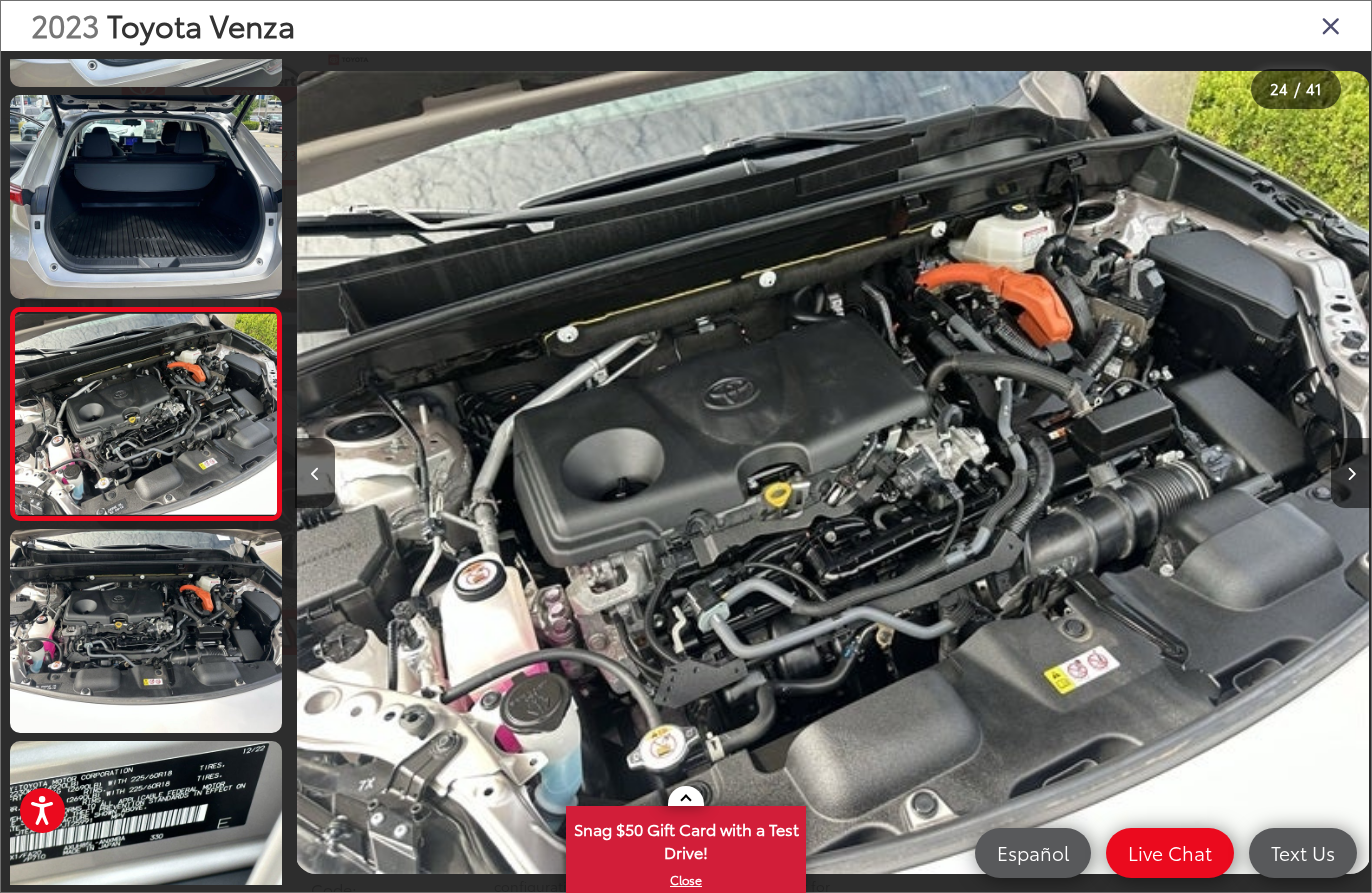 click on "2023   Toyota Venza" at bounding box center [686, 26] 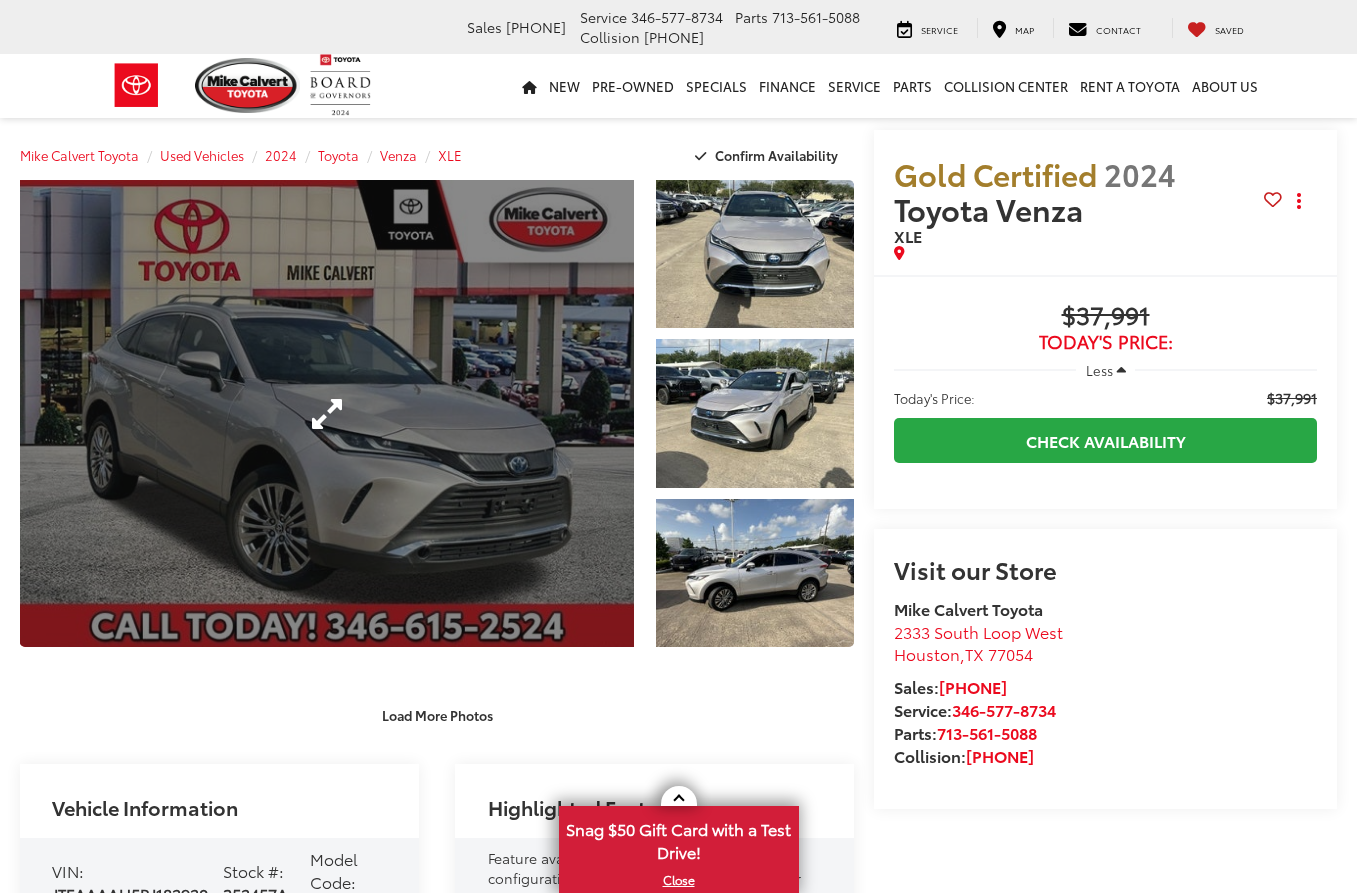 click at bounding box center (327, 413) 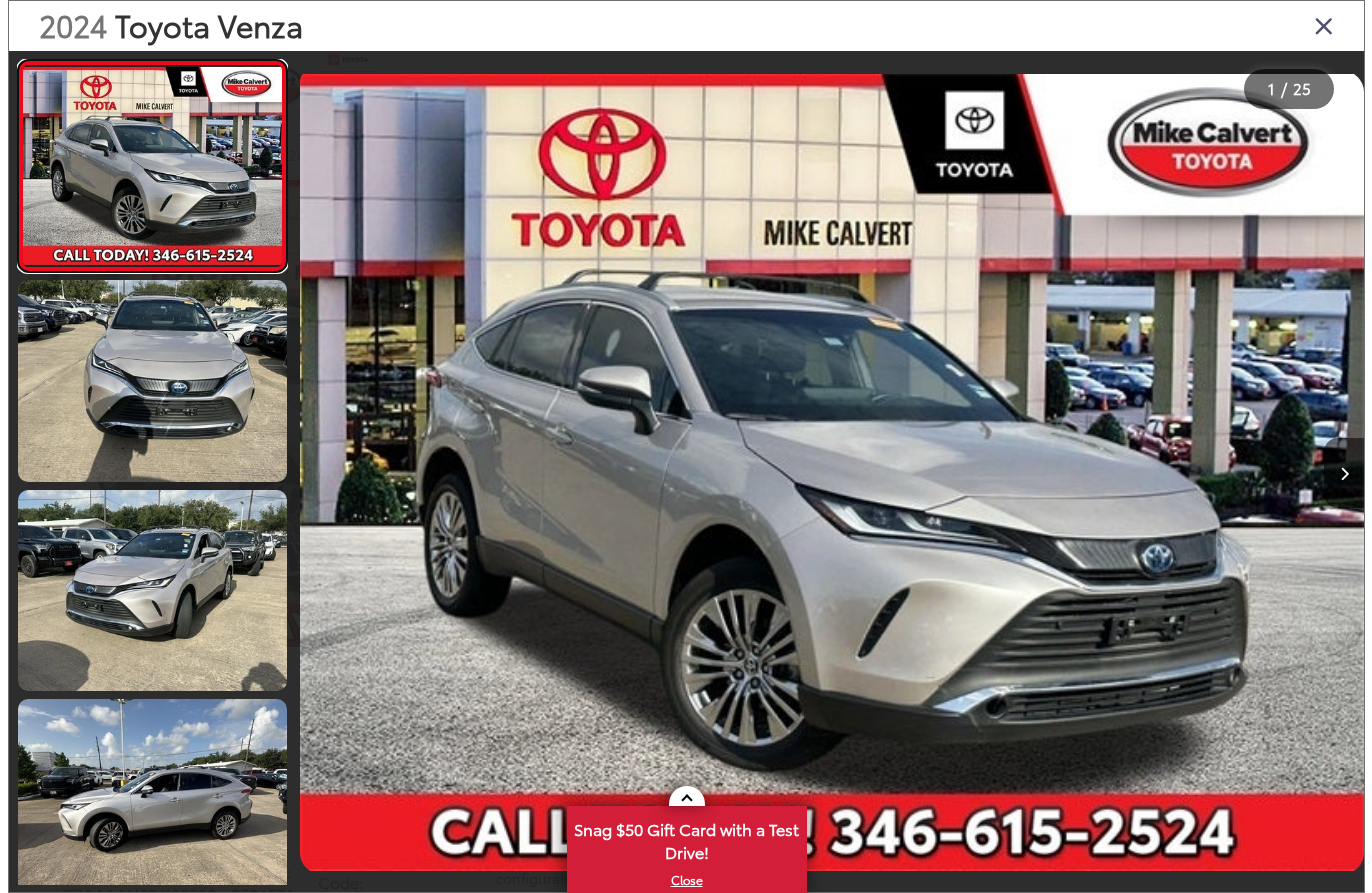scroll, scrollTop: 0, scrollLeft: 0, axis: both 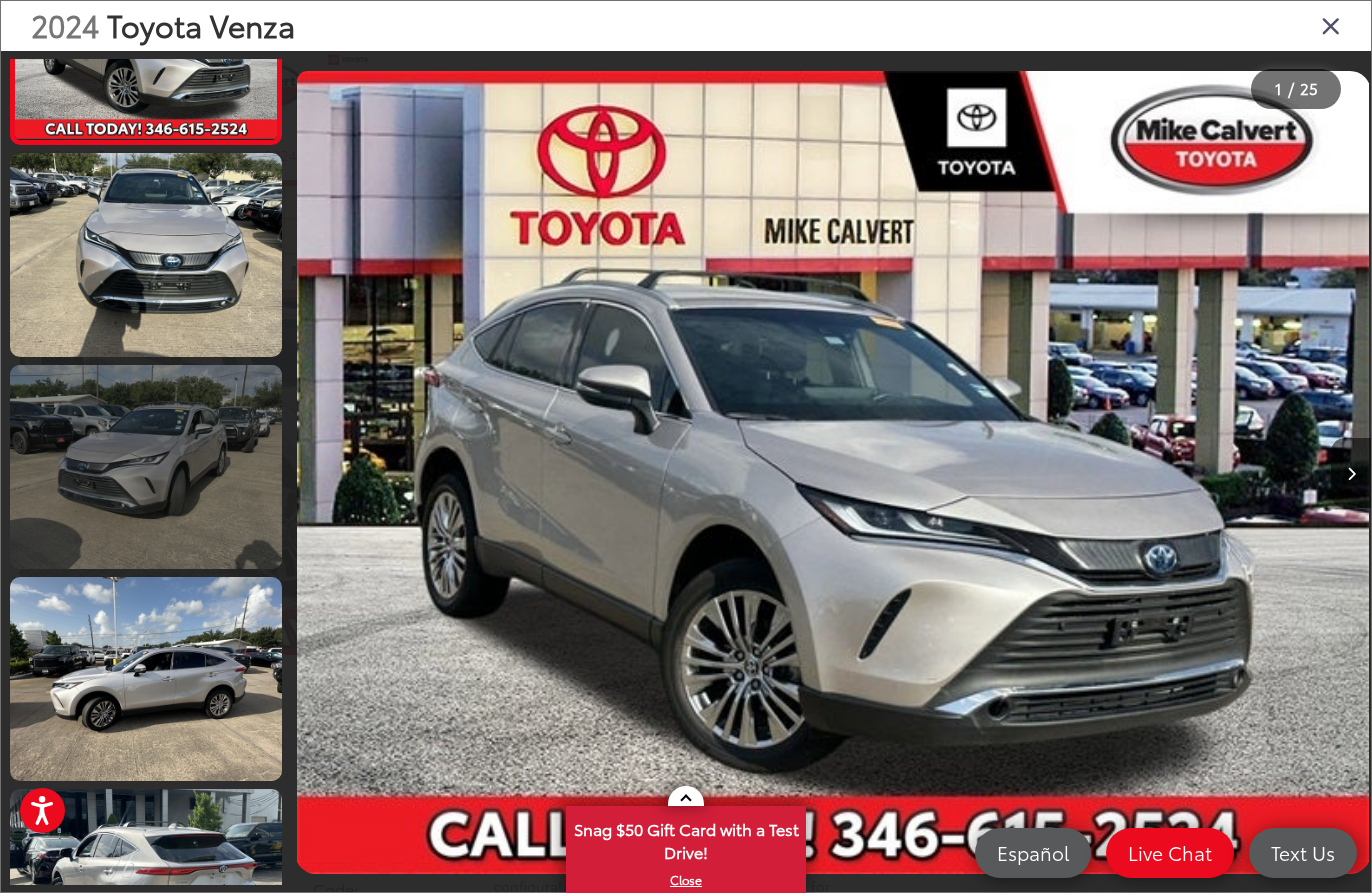 click at bounding box center [146, 467] 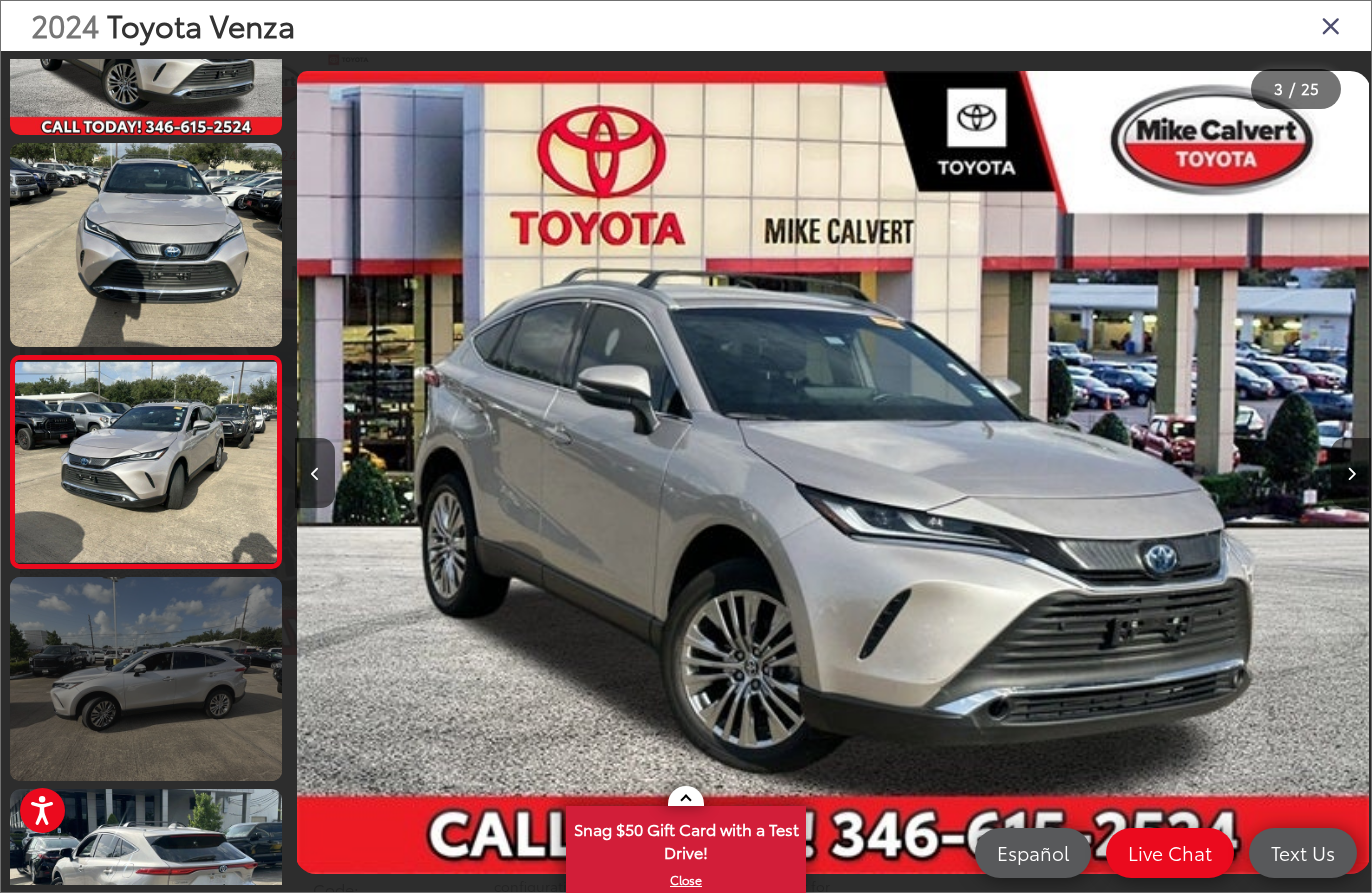 click at bounding box center [146, 679] 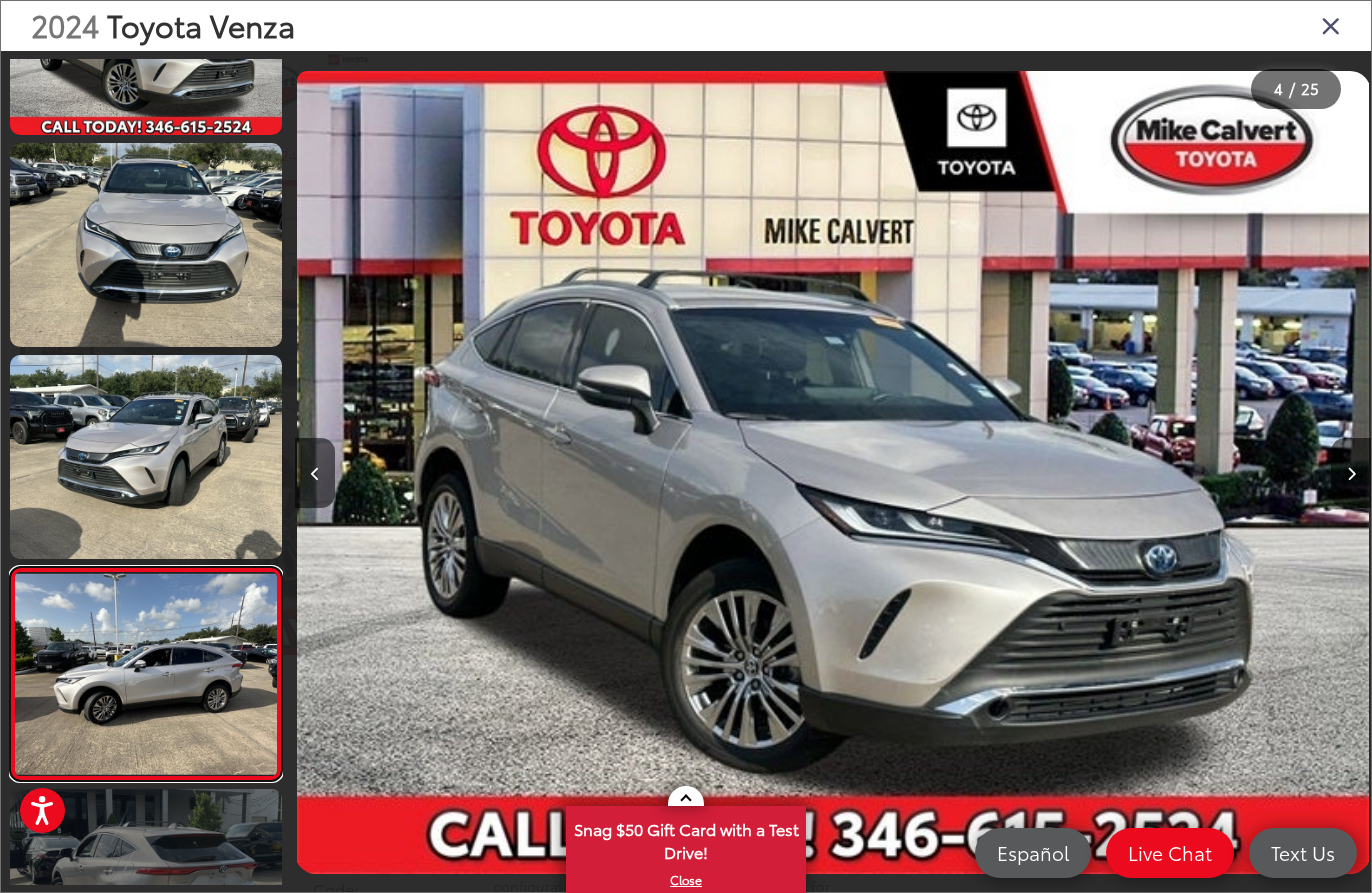 scroll, scrollTop: 0, scrollLeft: 3228, axis: horizontal 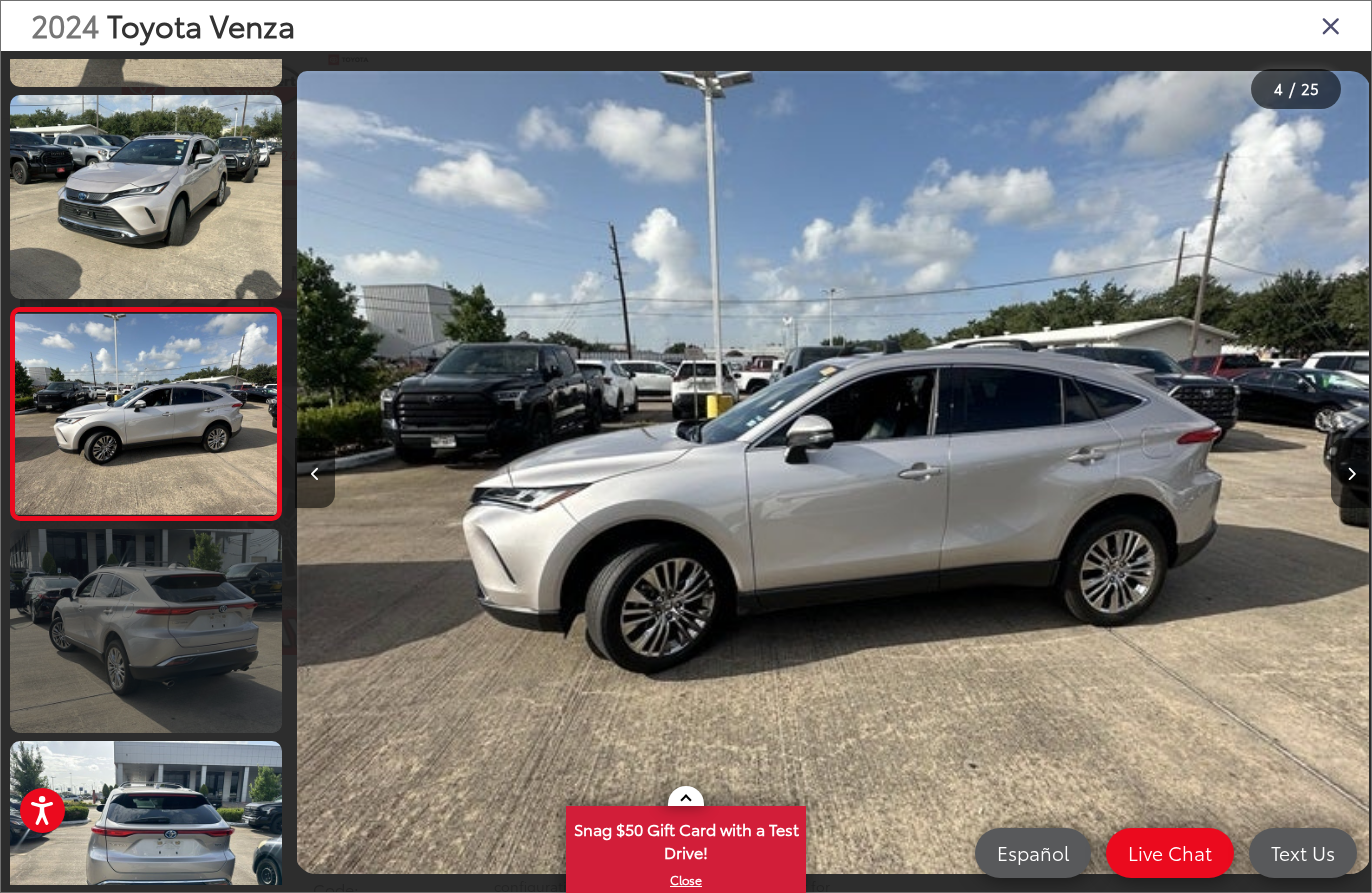 click at bounding box center [146, 631] 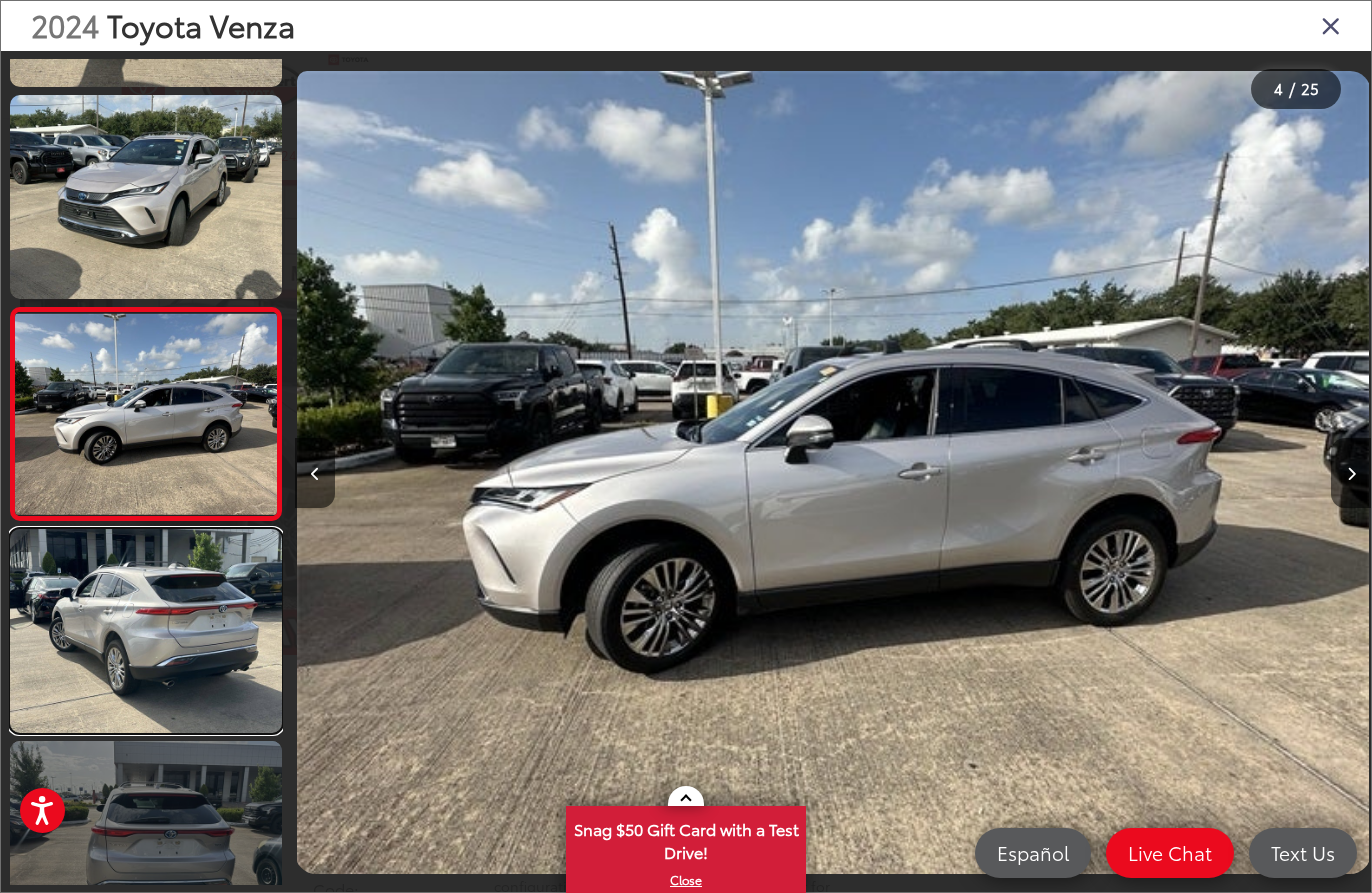 scroll, scrollTop: 0, scrollLeft: 4167, axis: horizontal 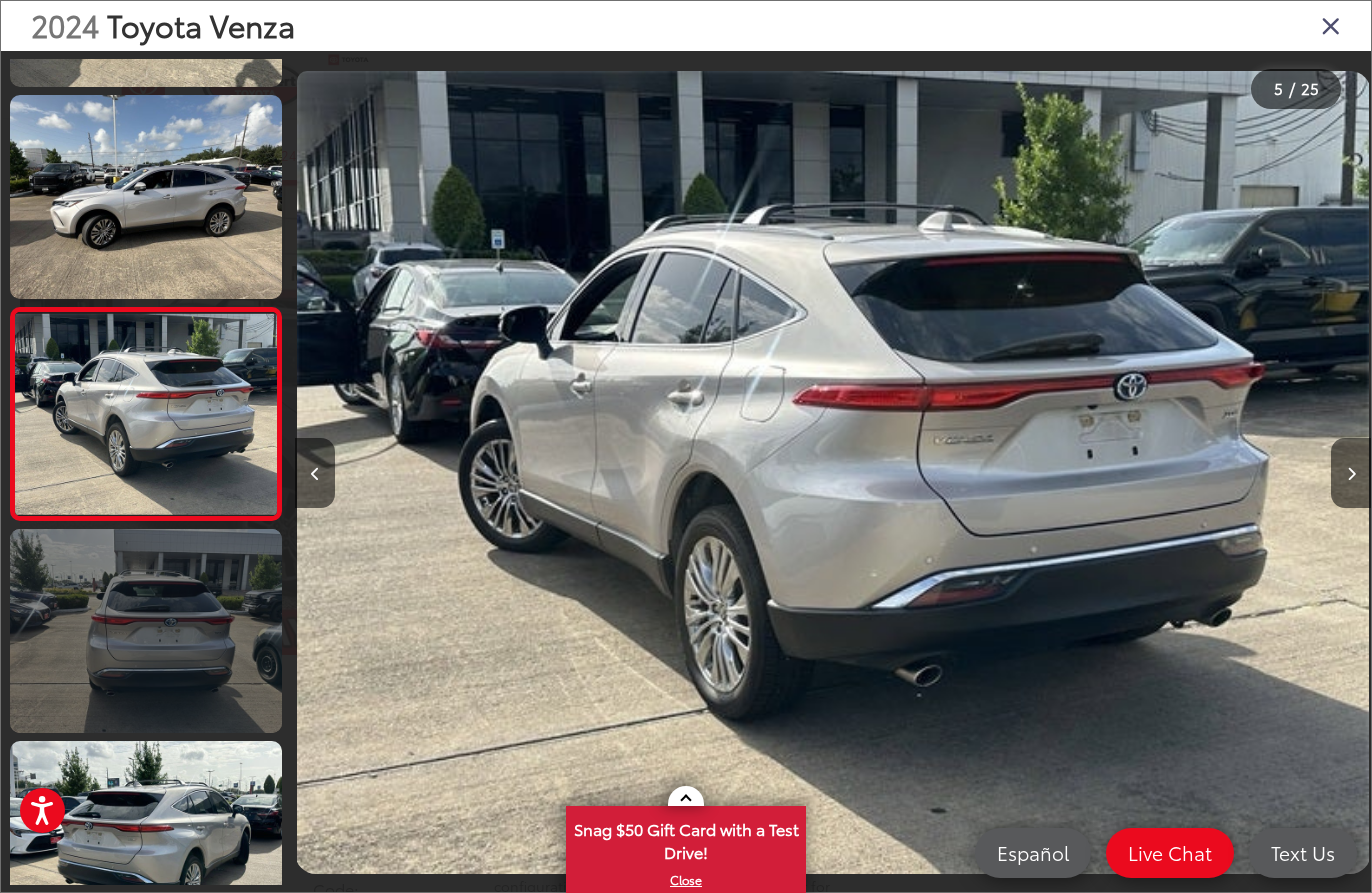 click at bounding box center (146, 631) 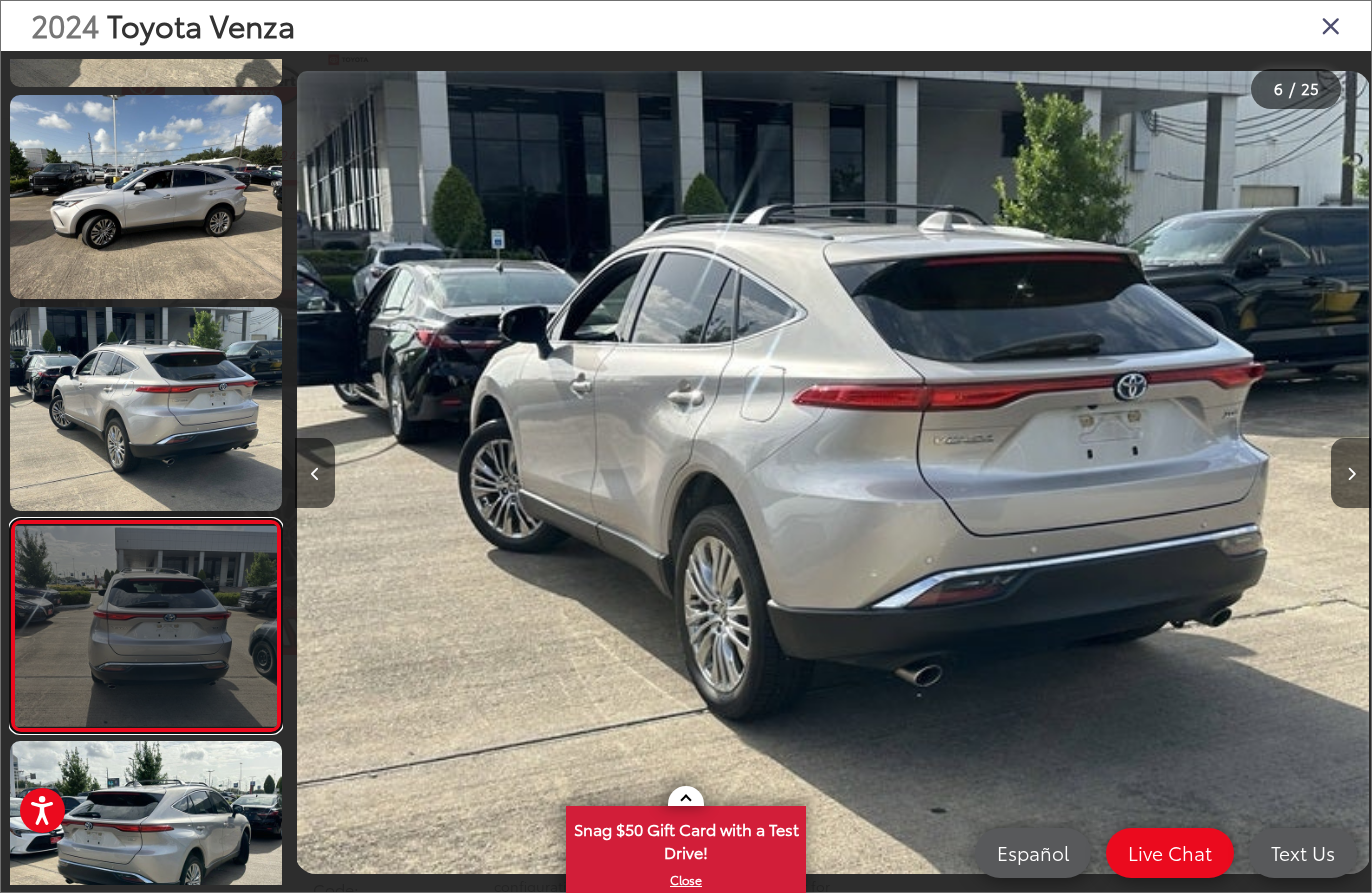 scroll, scrollTop: 0, scrollLeft: 5253, axis: horizontal 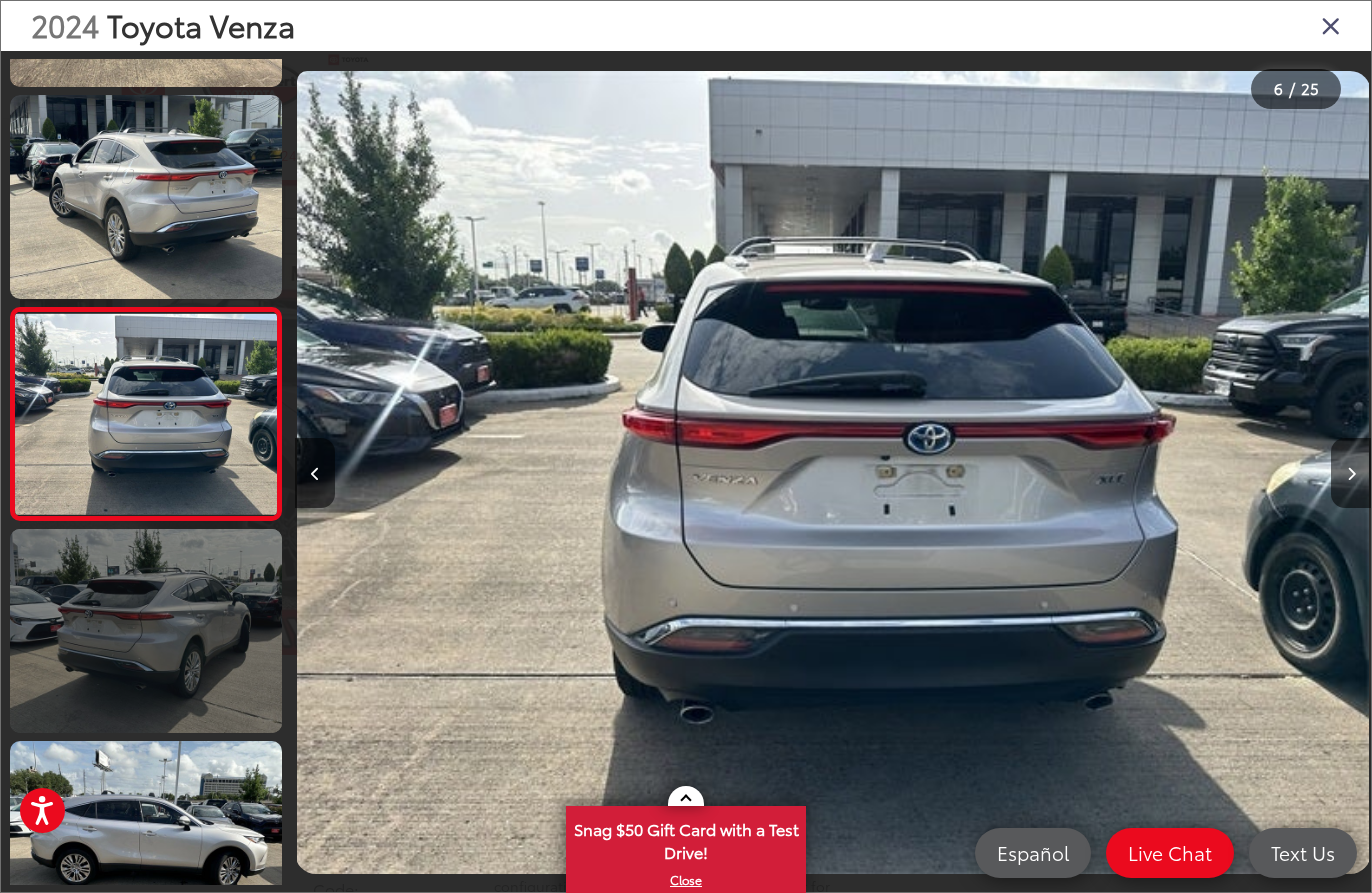 click at bounding box center [146, 631] 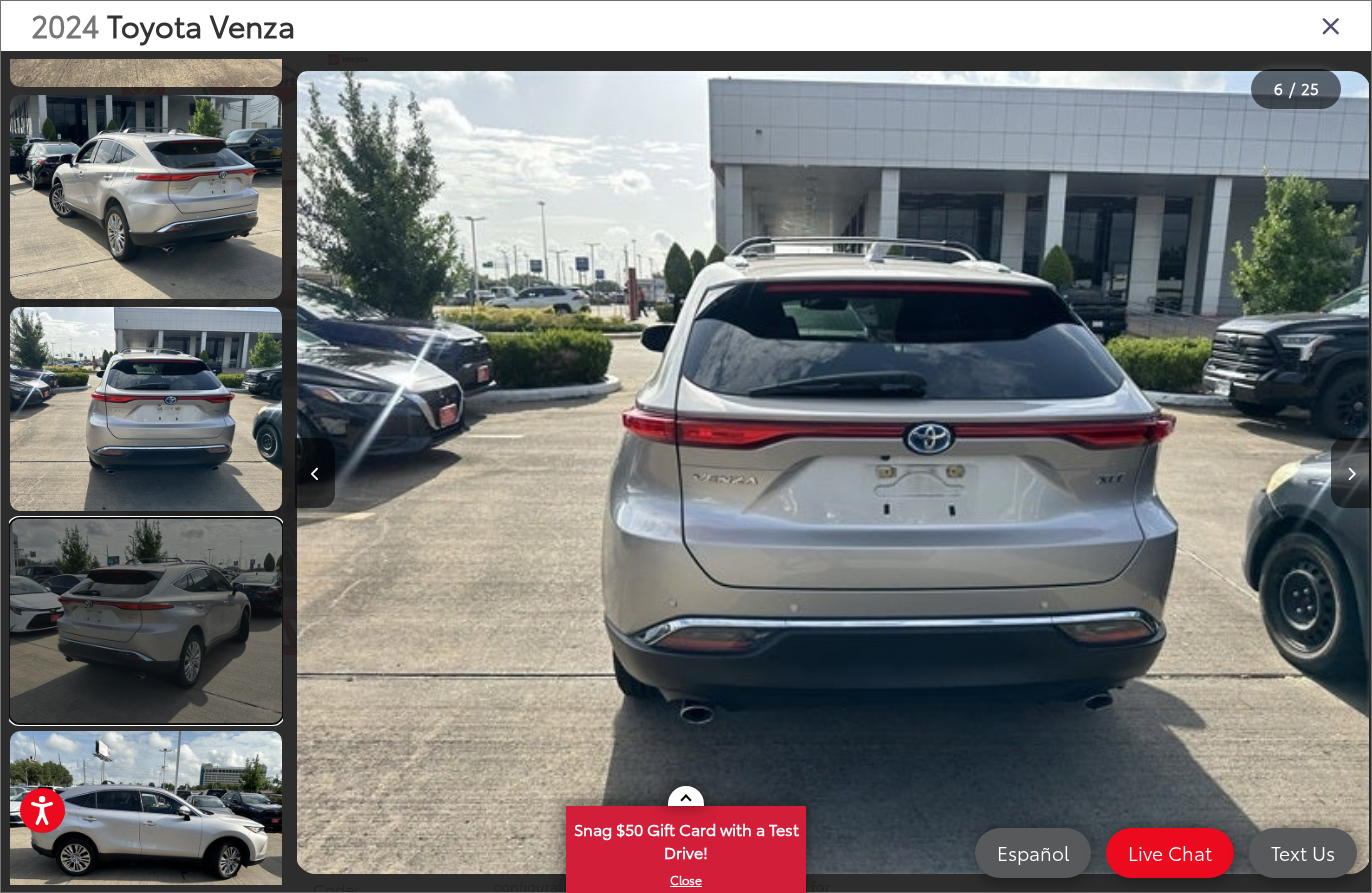 scroll, scrollTop: 0, scrollLeft: 6456, axis: horizontal 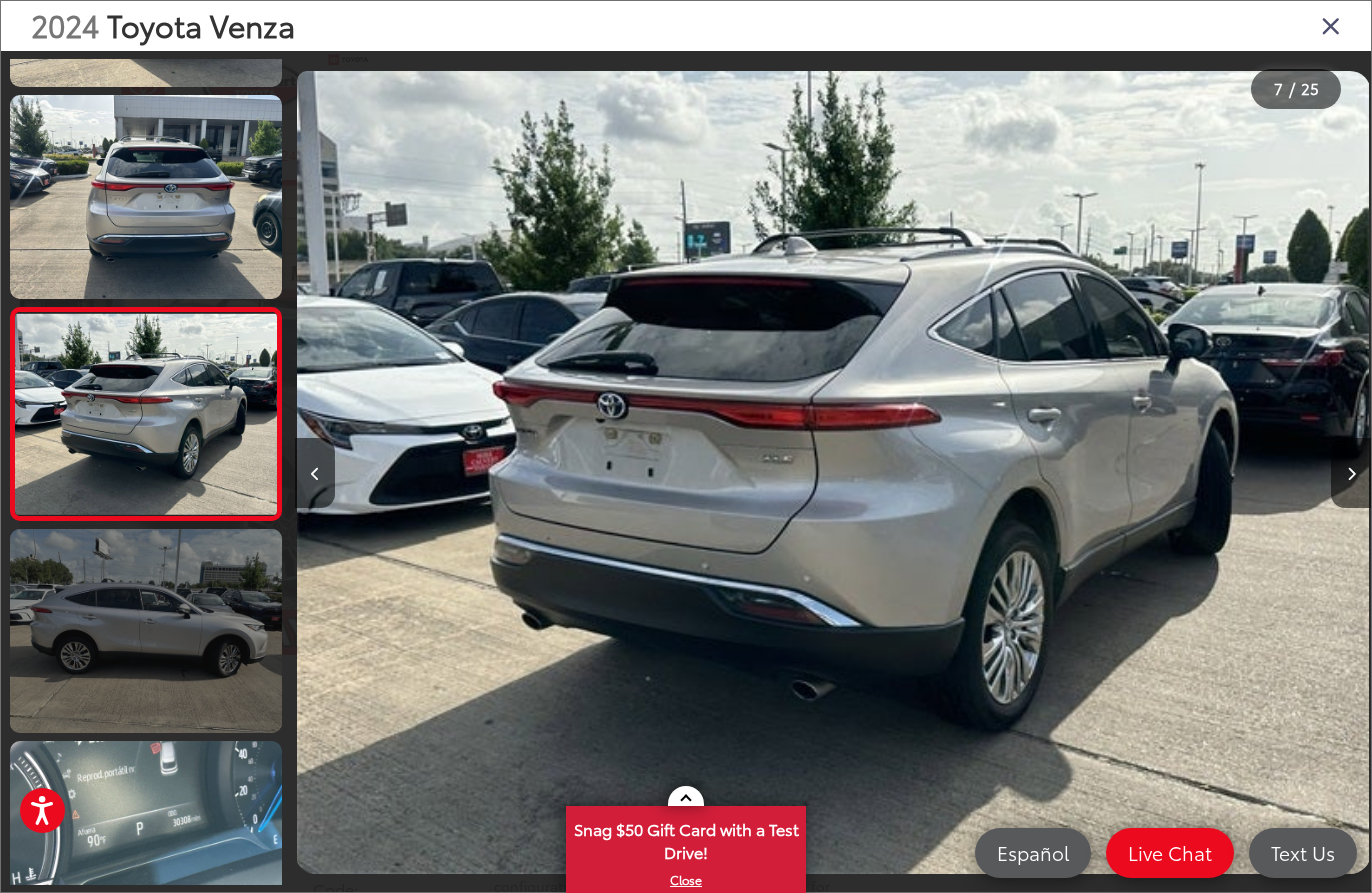 click at bounding box center (146, 631) 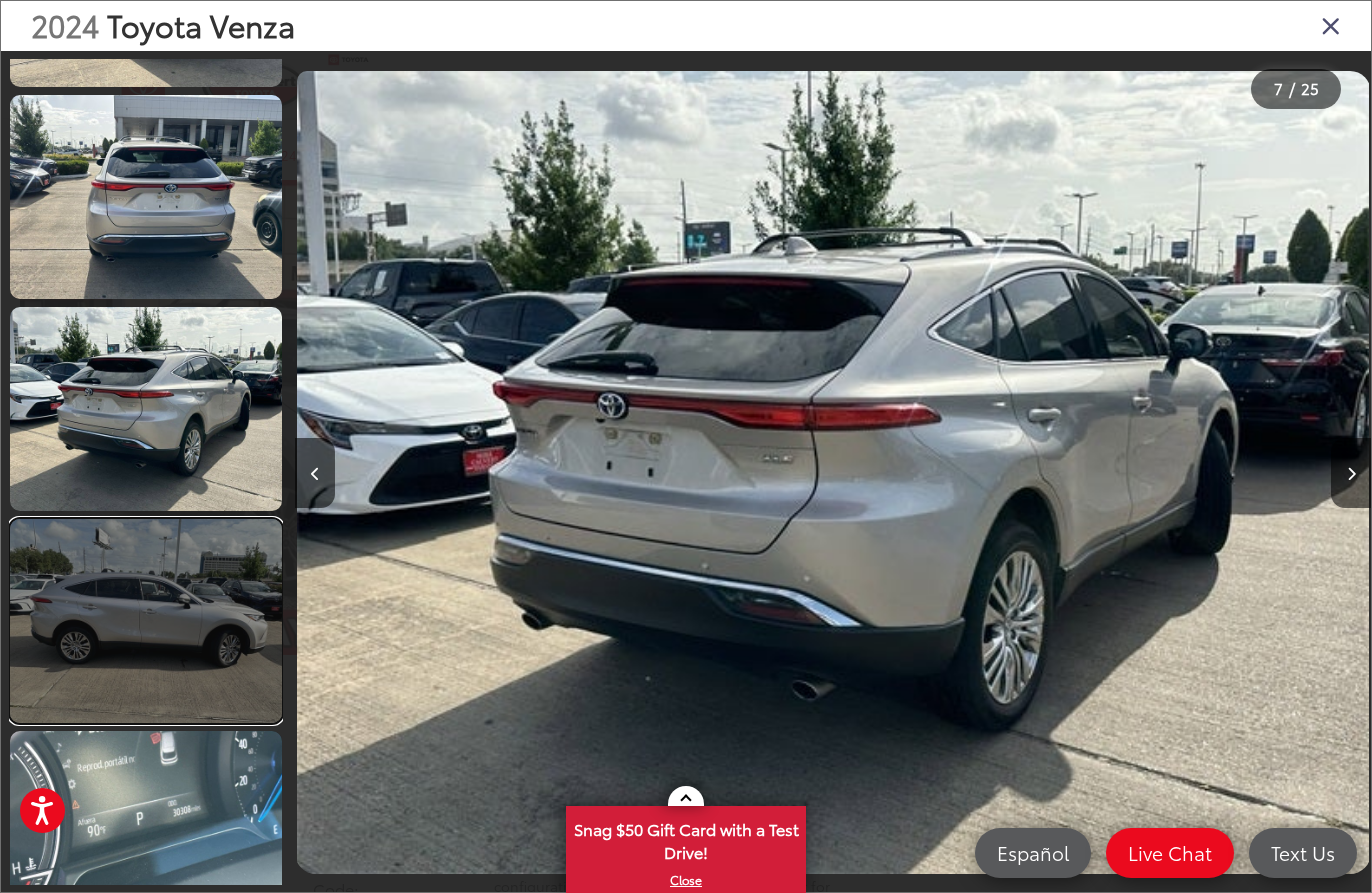 scroll, scrollTop: 0, scrollLeft: 7532, axis: horizontal 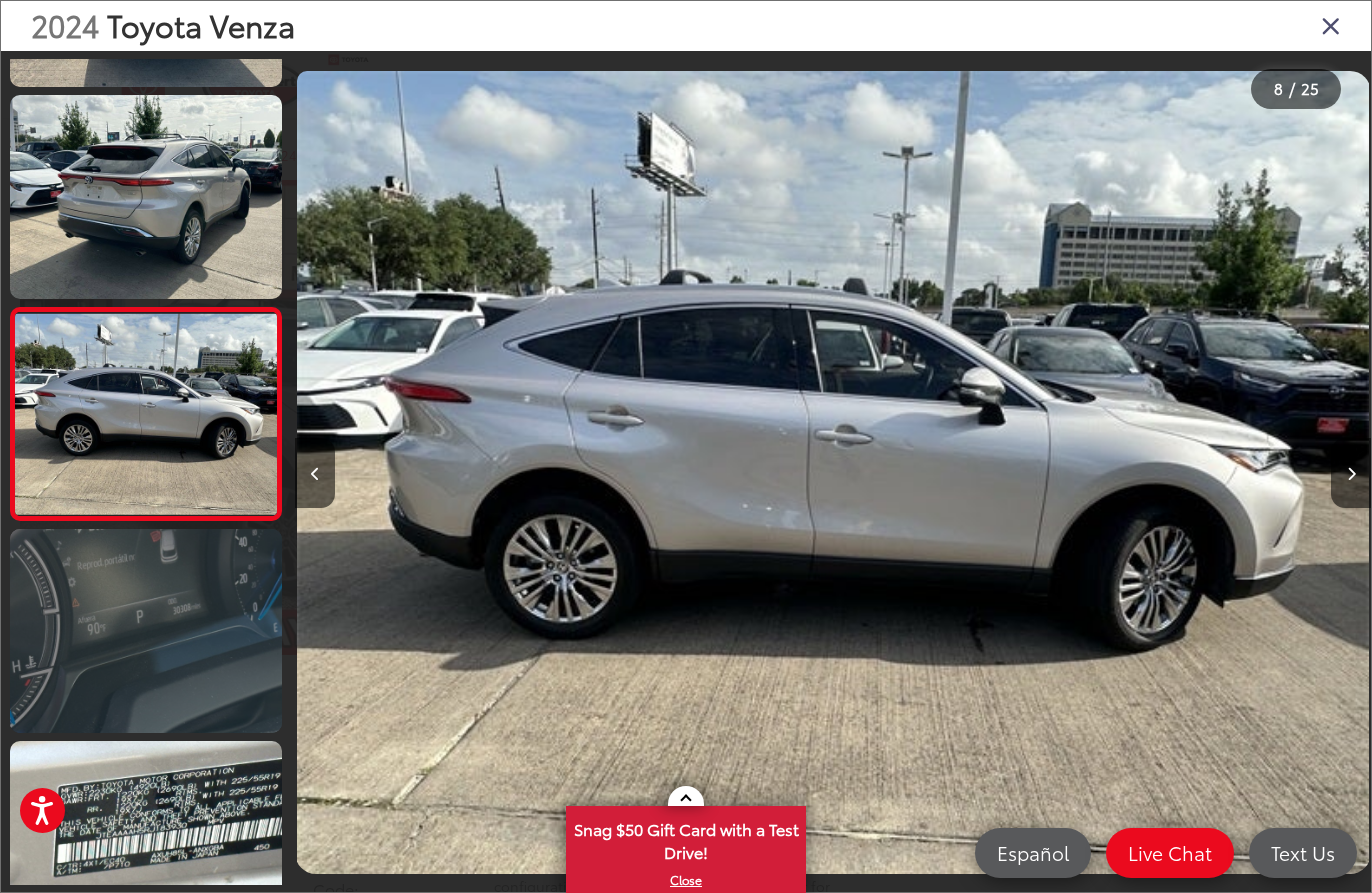 click at bounding box center (146, 631) 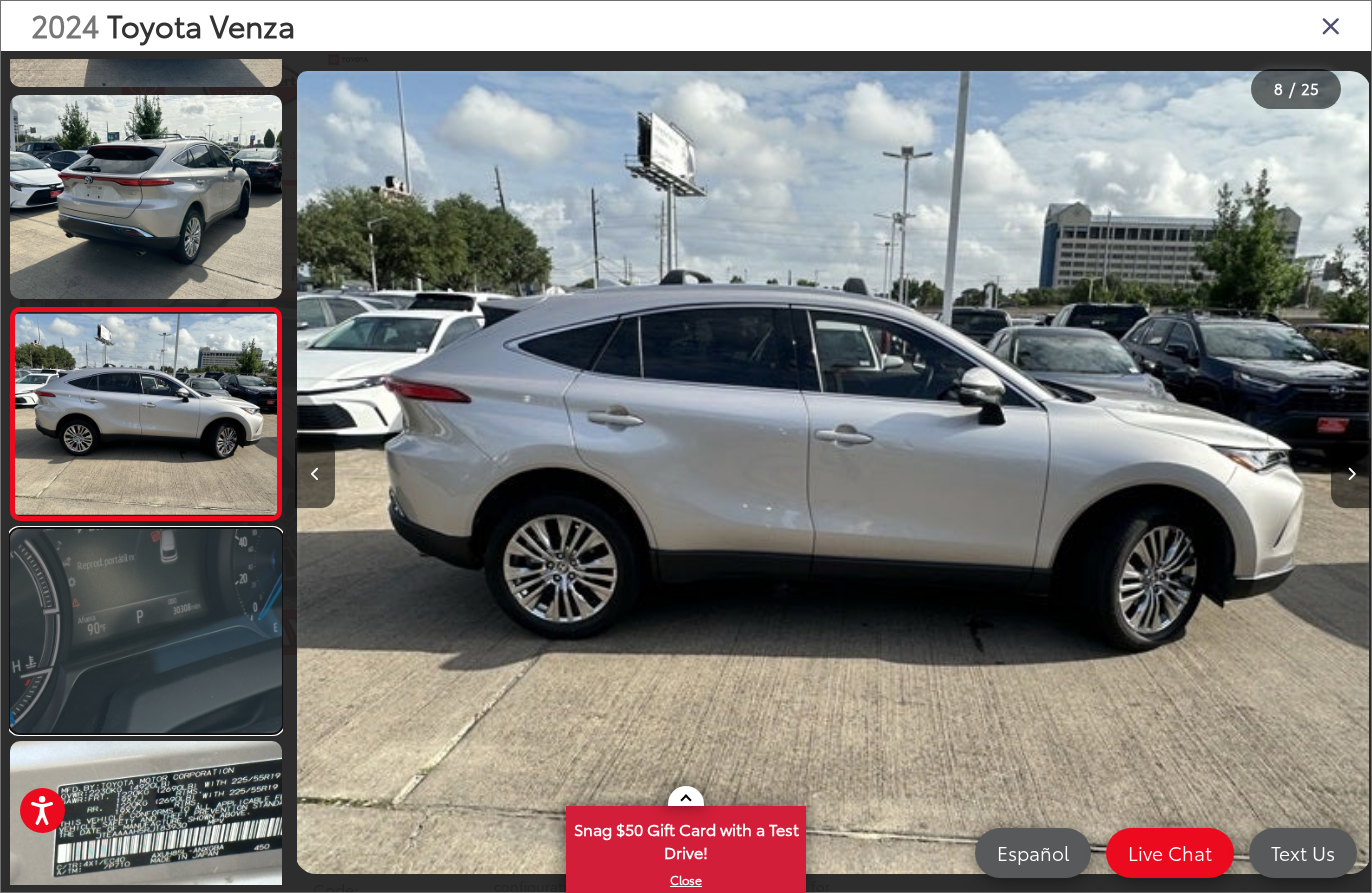 scroll, scrollTop: 0, scrollLeft: 8446, axis: horizontal 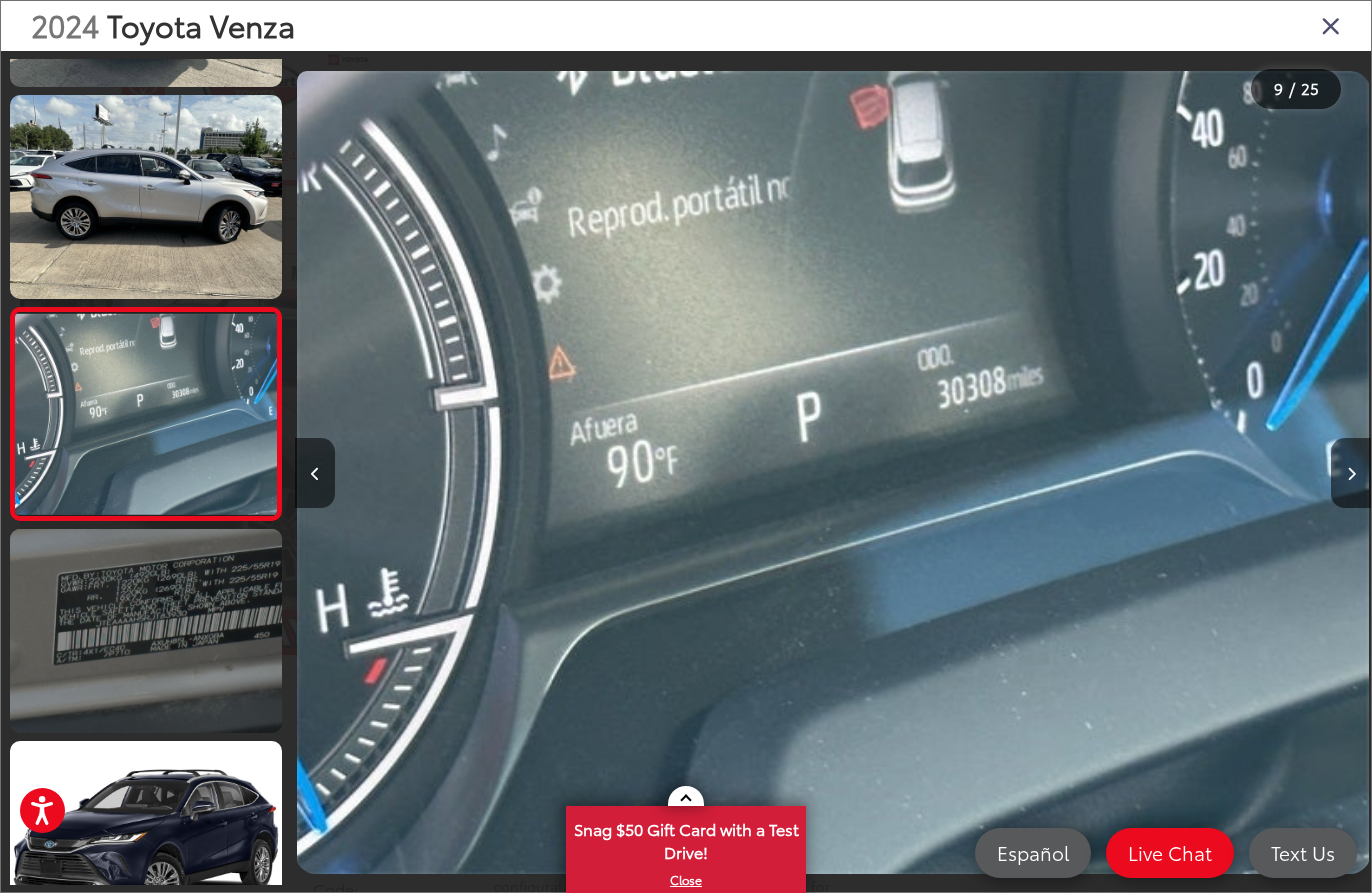 click at bounding box center (146, 631) 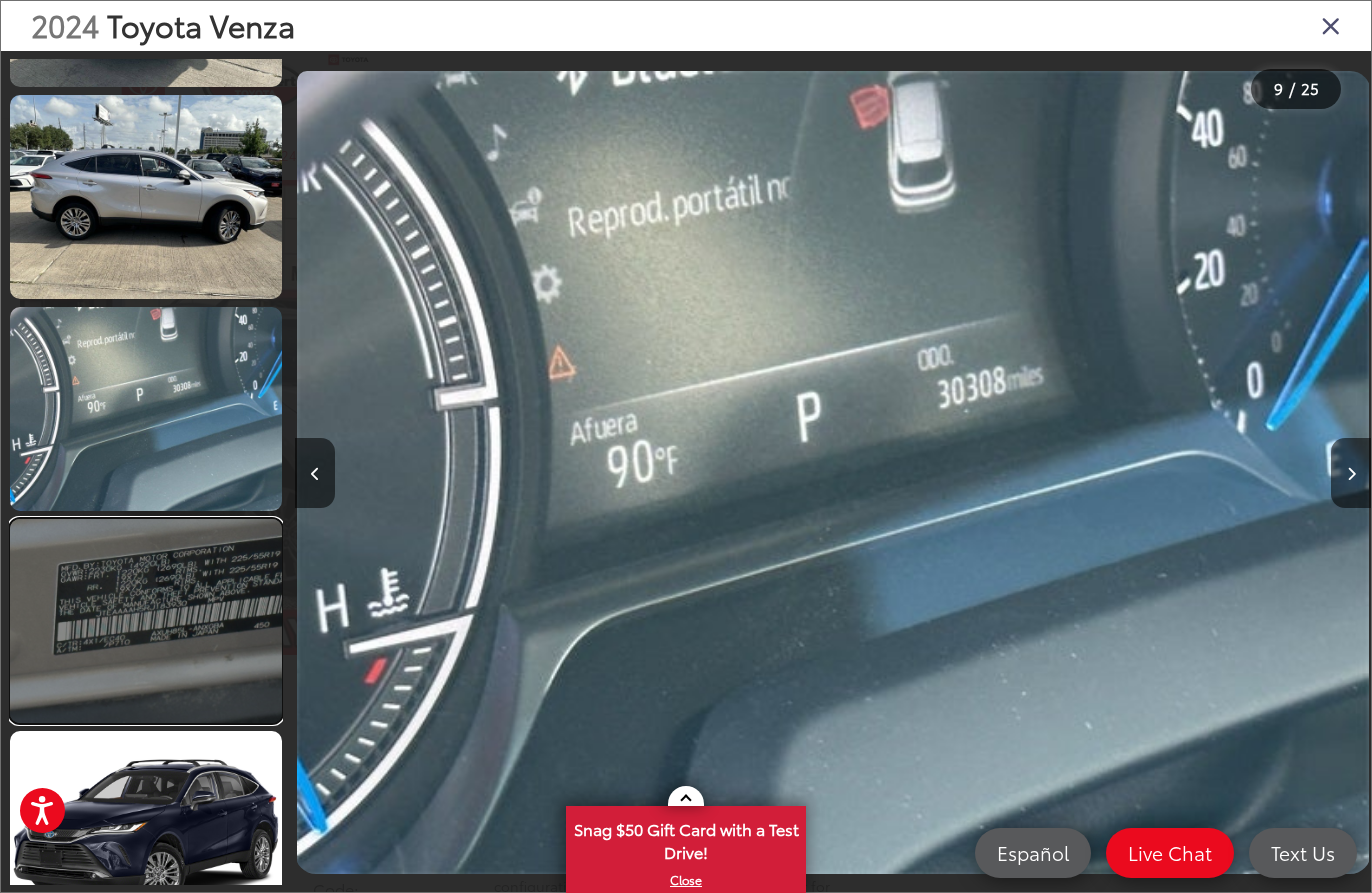 scroll, scrollTop: 0, scrollLeft: 9684, axis: horizontal 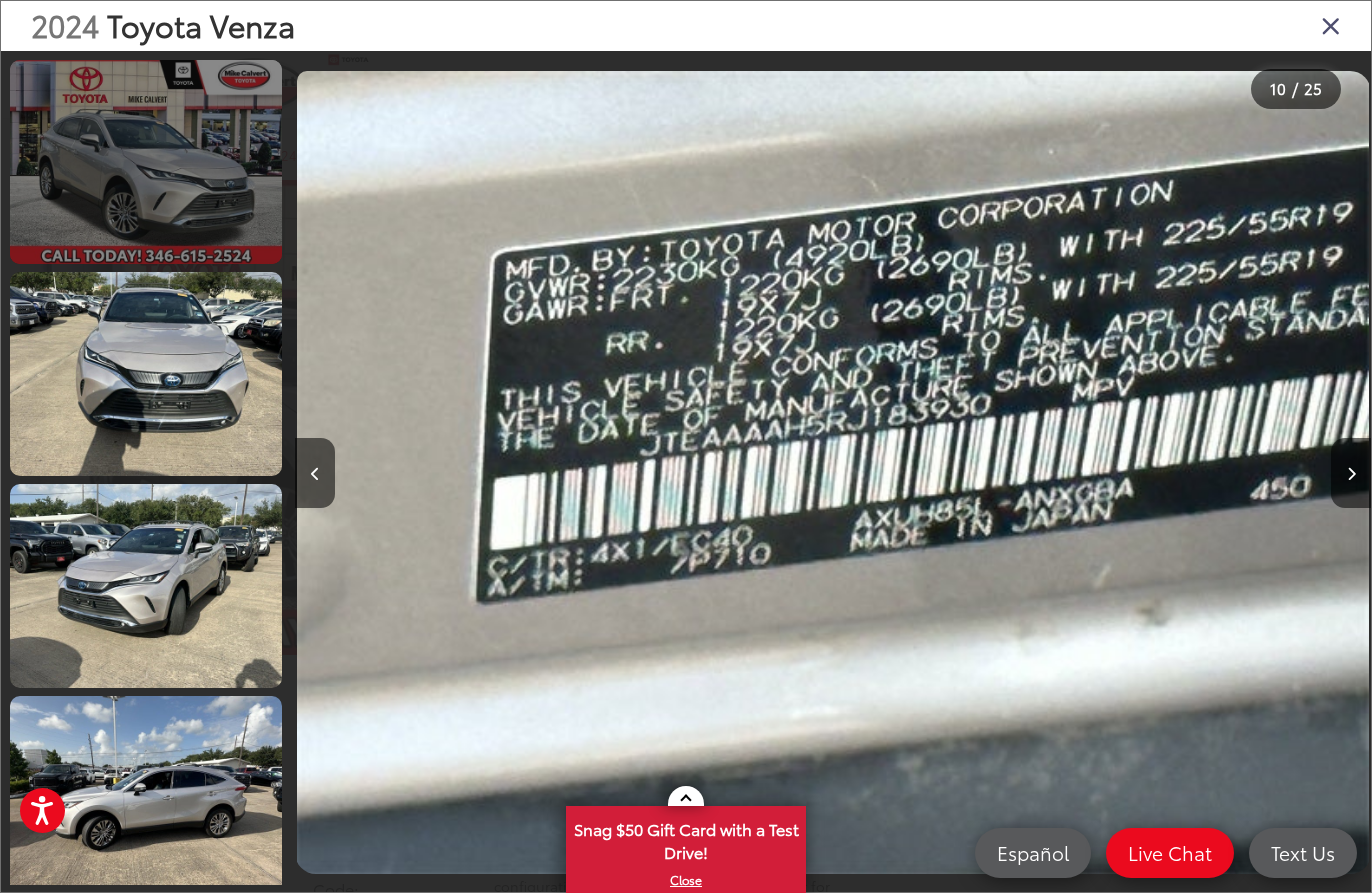 click at bounding box center [146, 162] 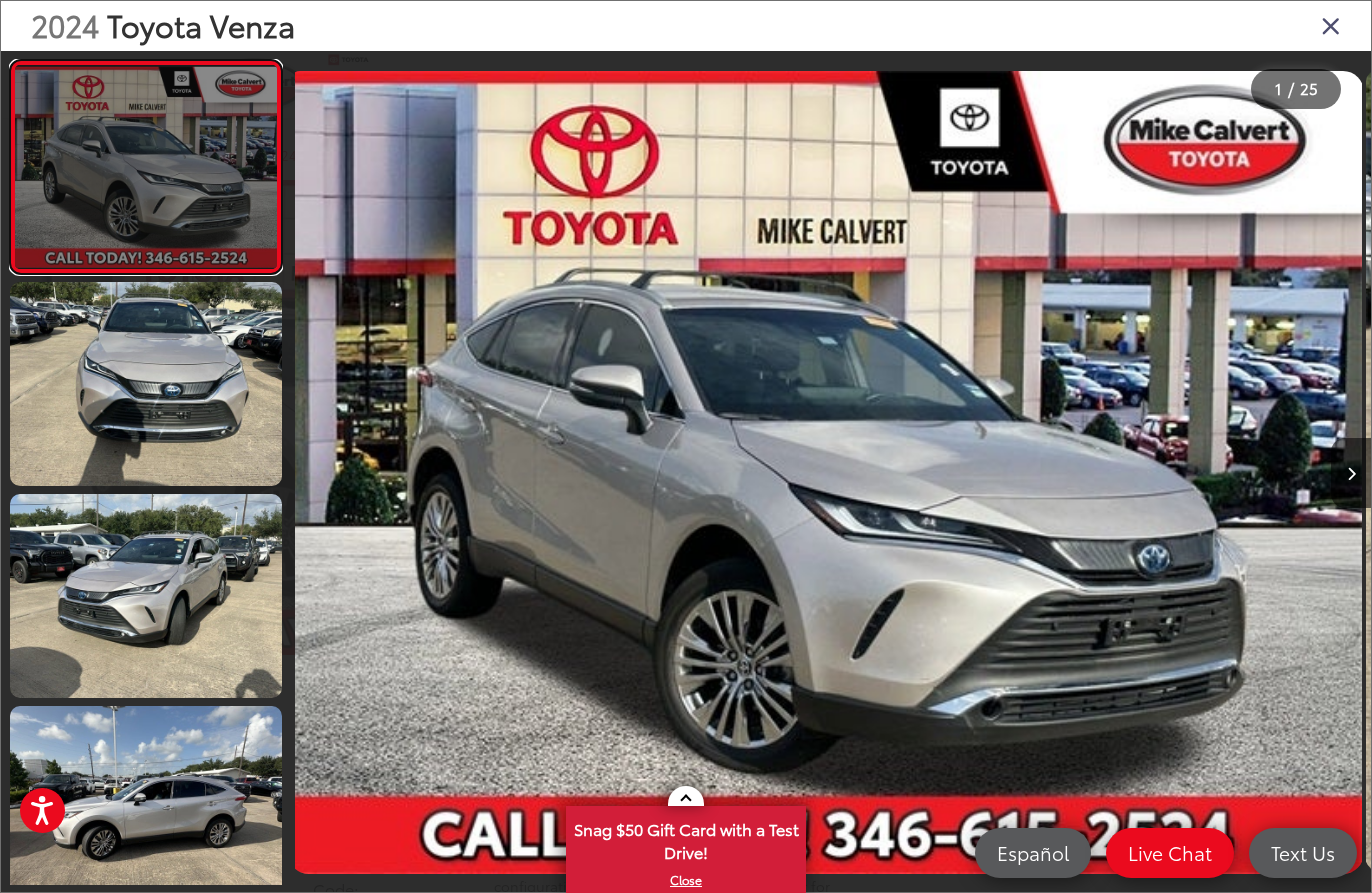 scroll, scrollTop: 0, scrollLeft: 0, axis: both 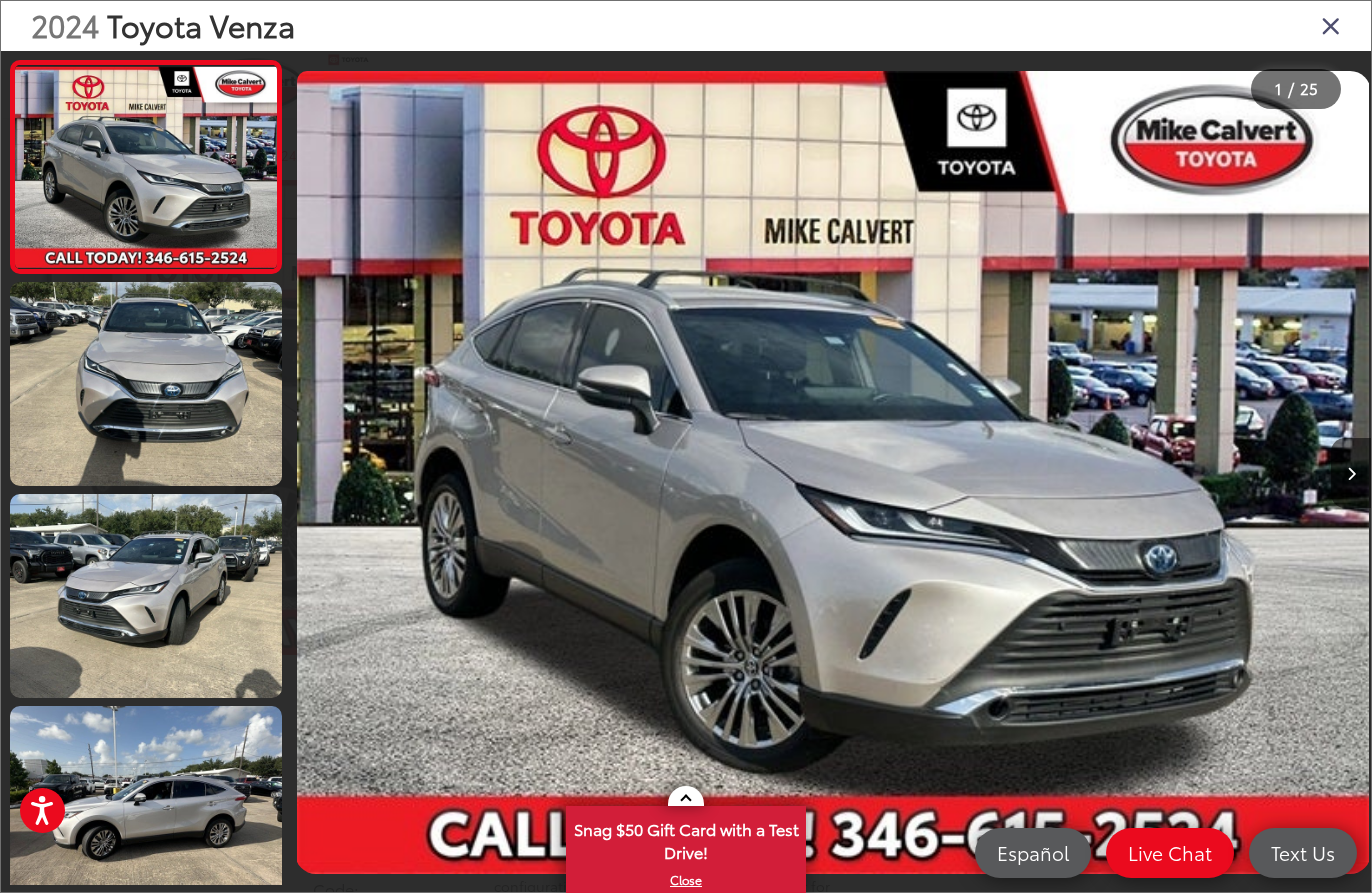 click on "2024   Toyota Venza" at bounding box center (686, 26) 